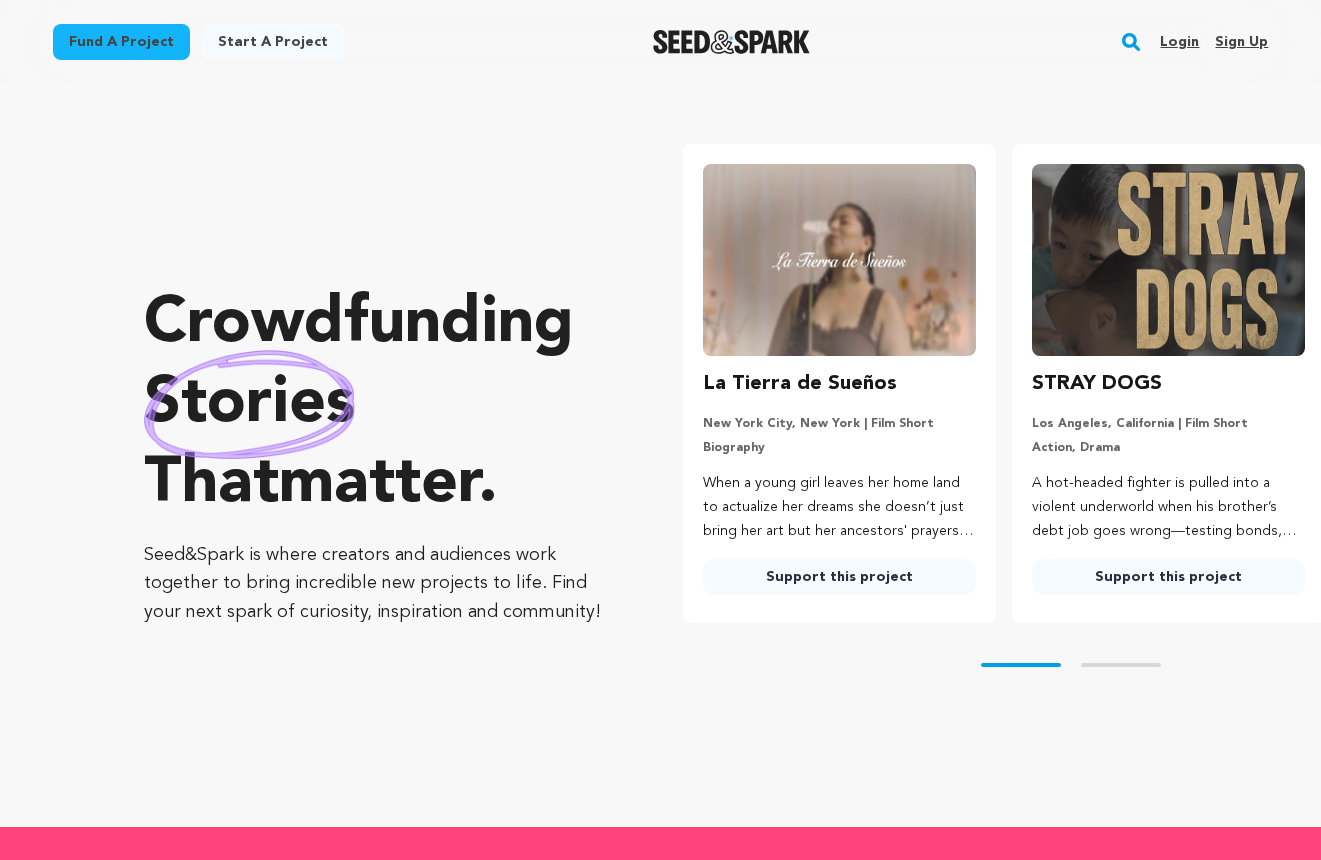 scroll, scrollTop: 0, scrollLeft: 0, axis: both 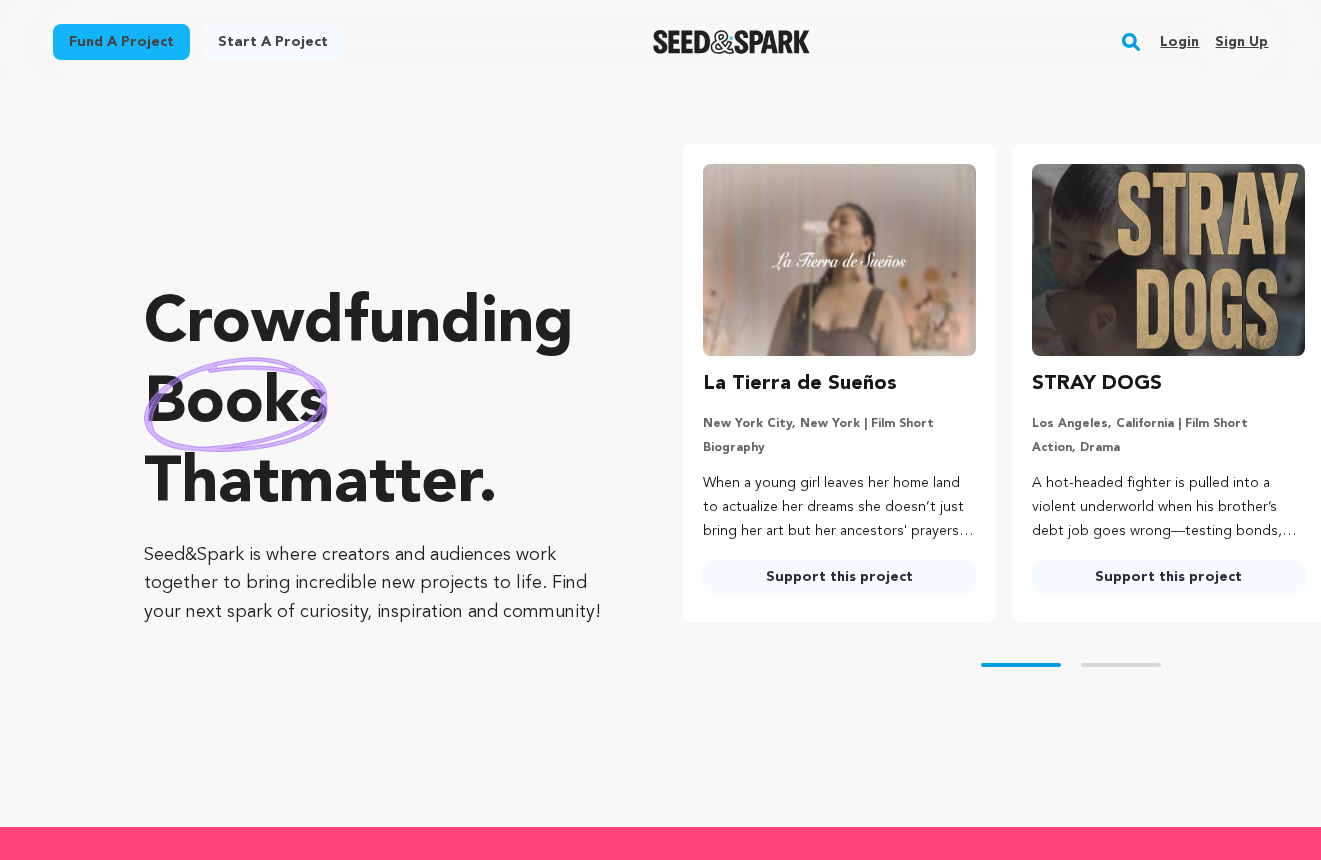 click on "Login" at bounding box center [1179, 42] 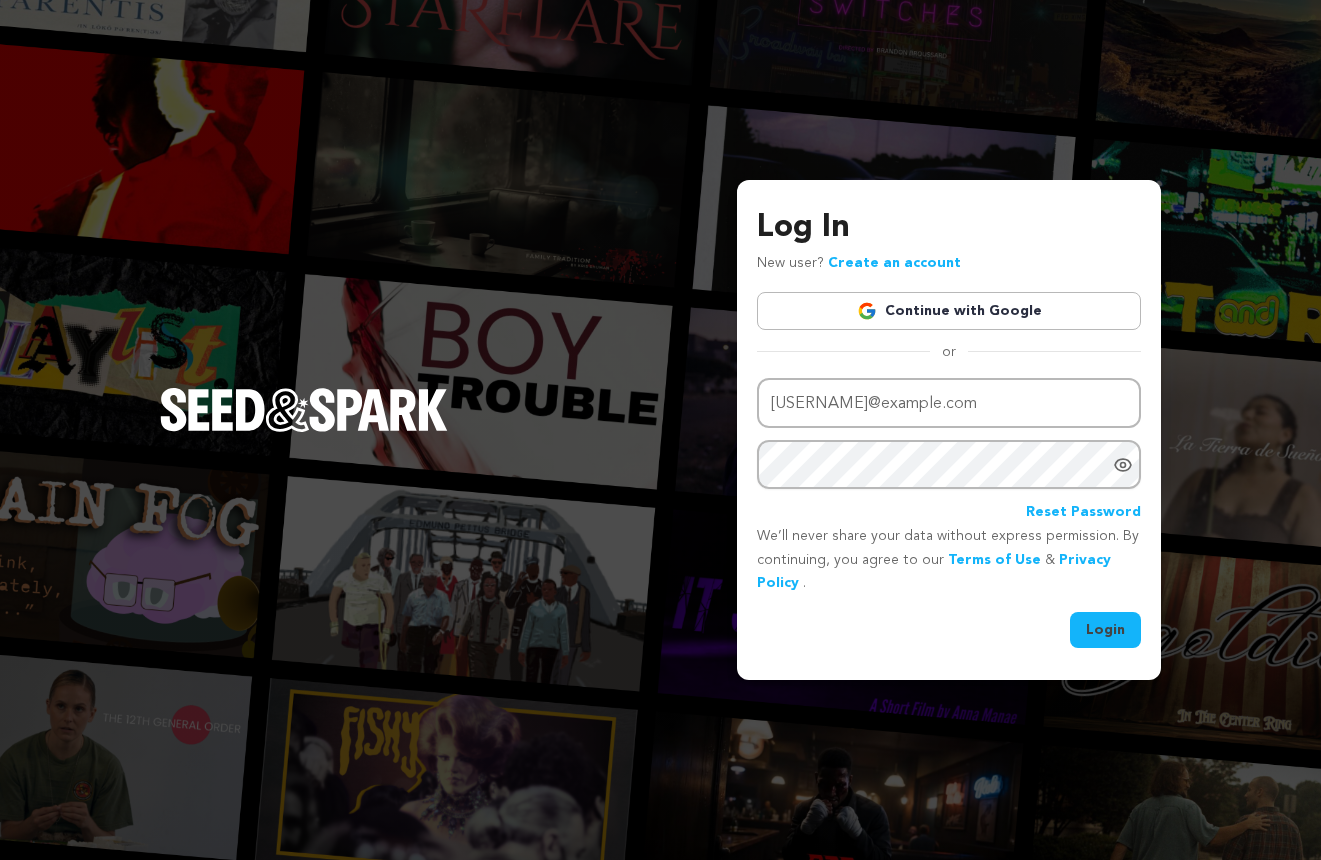 scroll, scrollTop: 0, scrollLeft: 0, axis: both 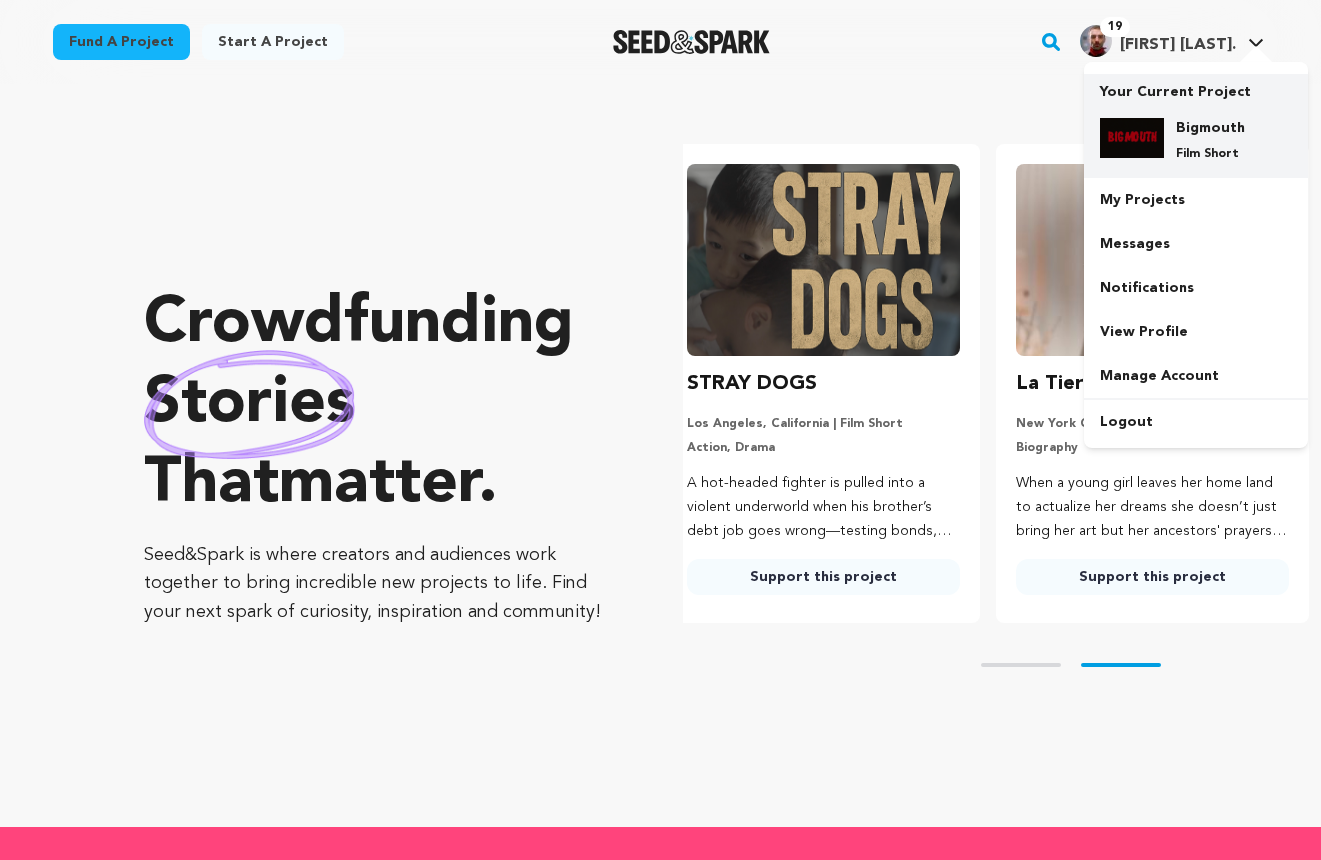 click on "Bigmouth" at bounding box center (1212, 128) 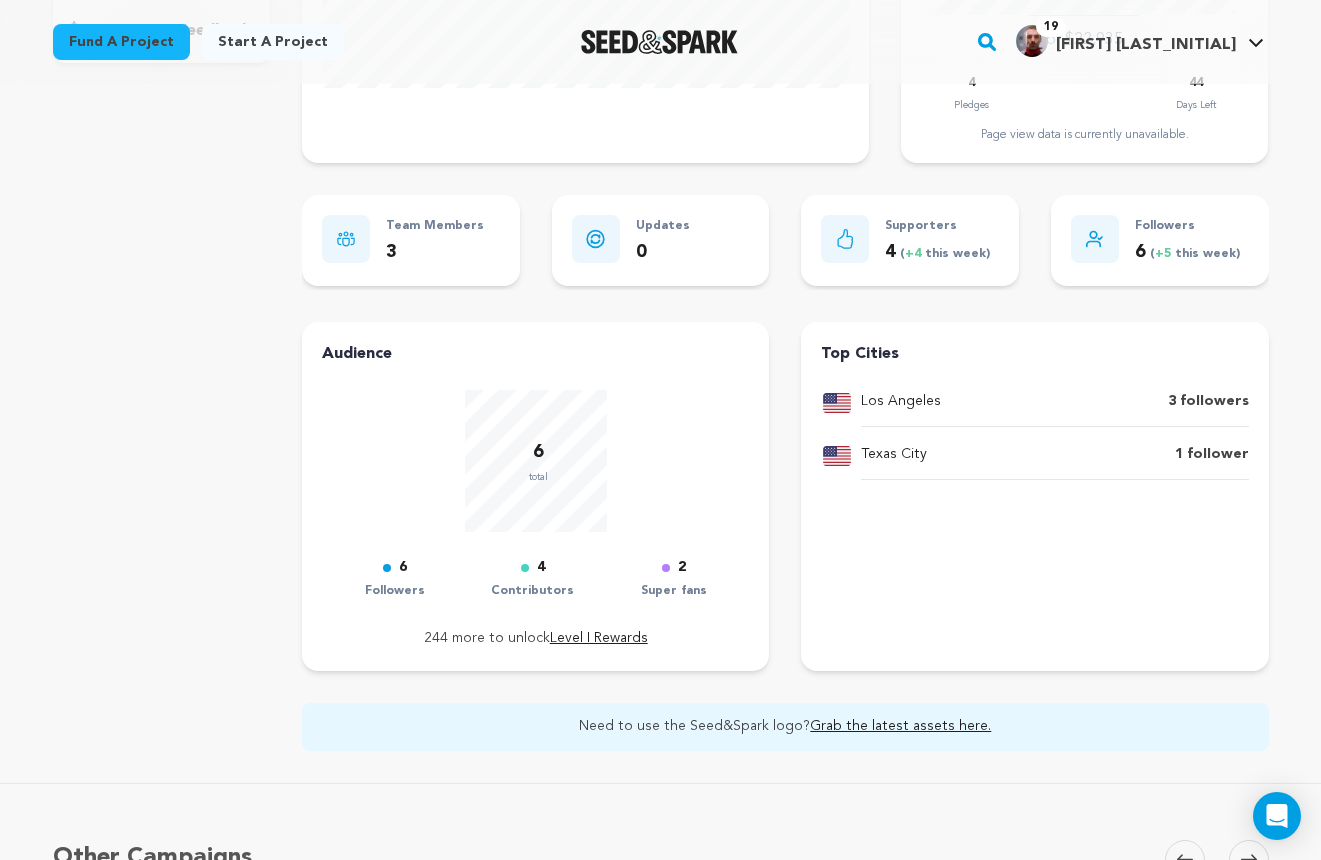 scroll, scrollTop: 0, scrollLeft: 0, axis: both 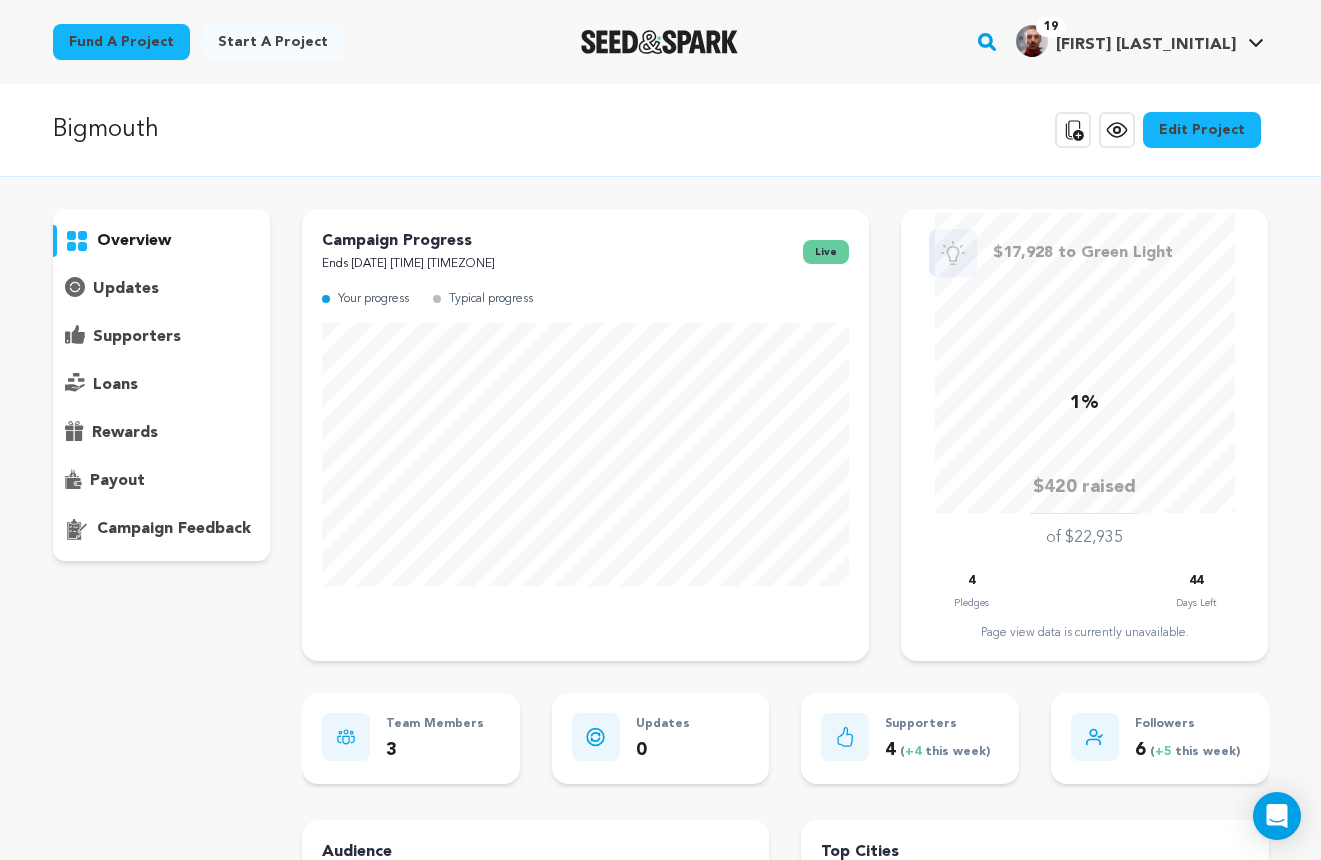 click on "supporters" at bounding box center [137, 337] 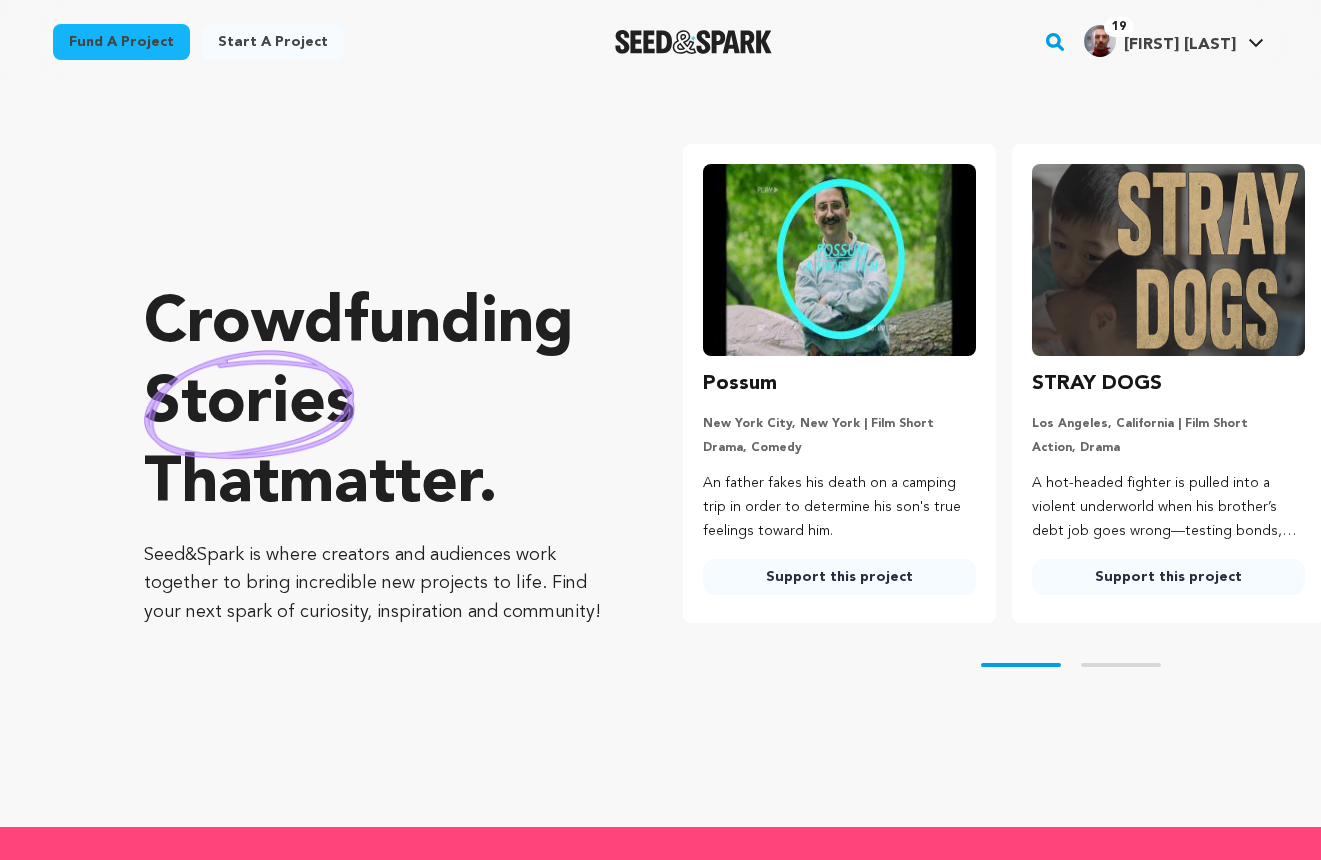 scroll, scrollTop: 0, scrollLeft: 0, axis: both 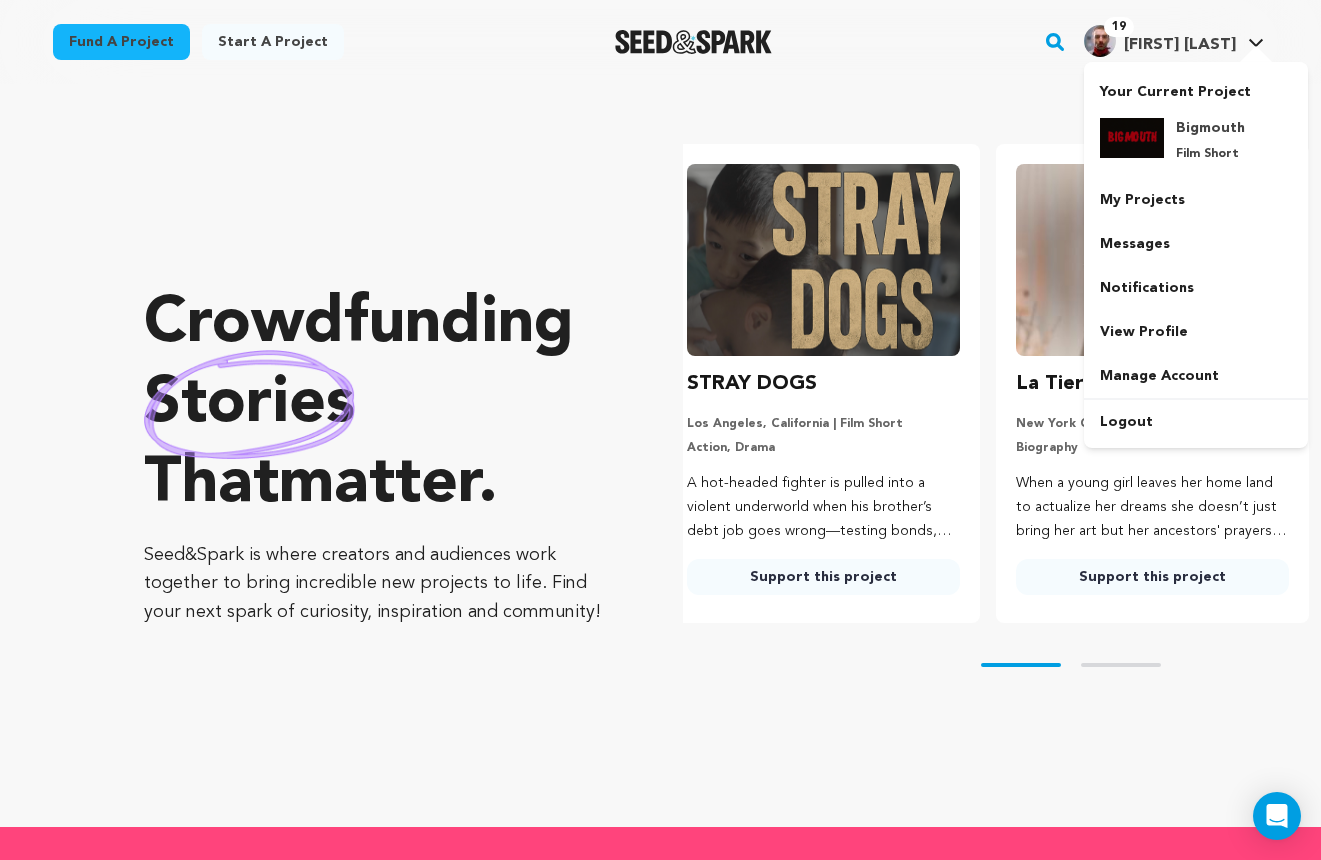 click on "[FIRST] [INITIAL]." at bounding box center [1180, 45] 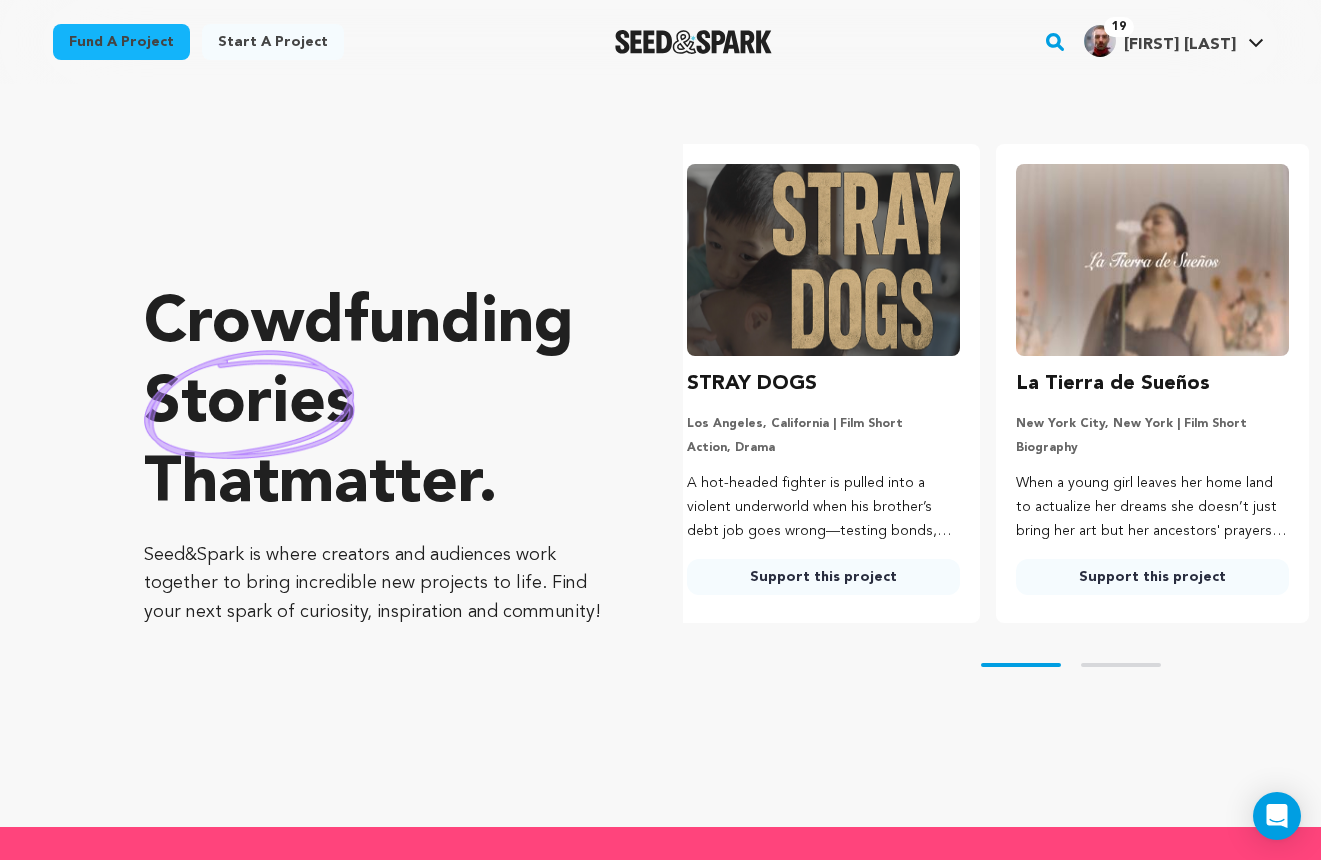 click on "[FIRST] [LAST]" at bounding box center [1180, 45] 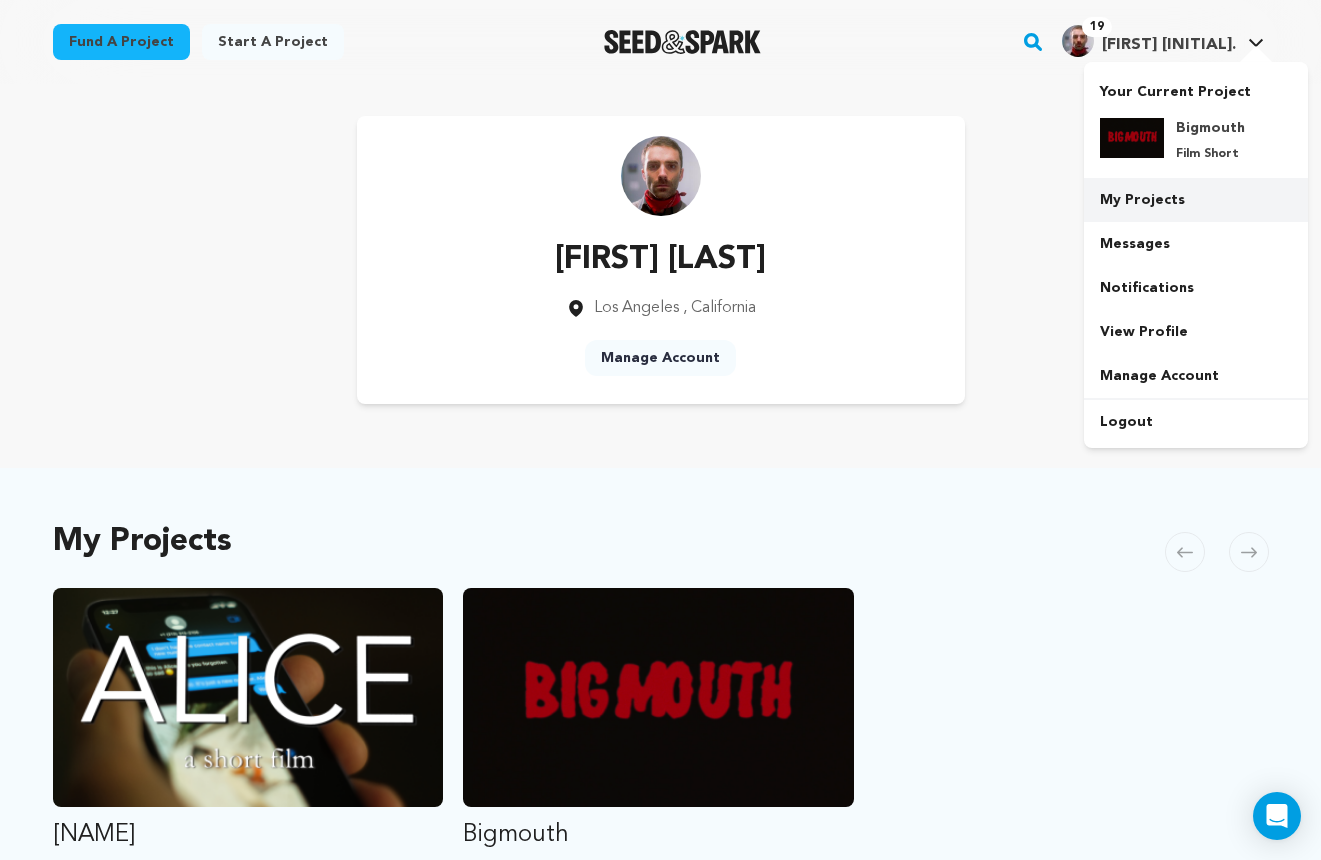 scroll, scrollTop: 0, scrollLeft: 0, axis: both 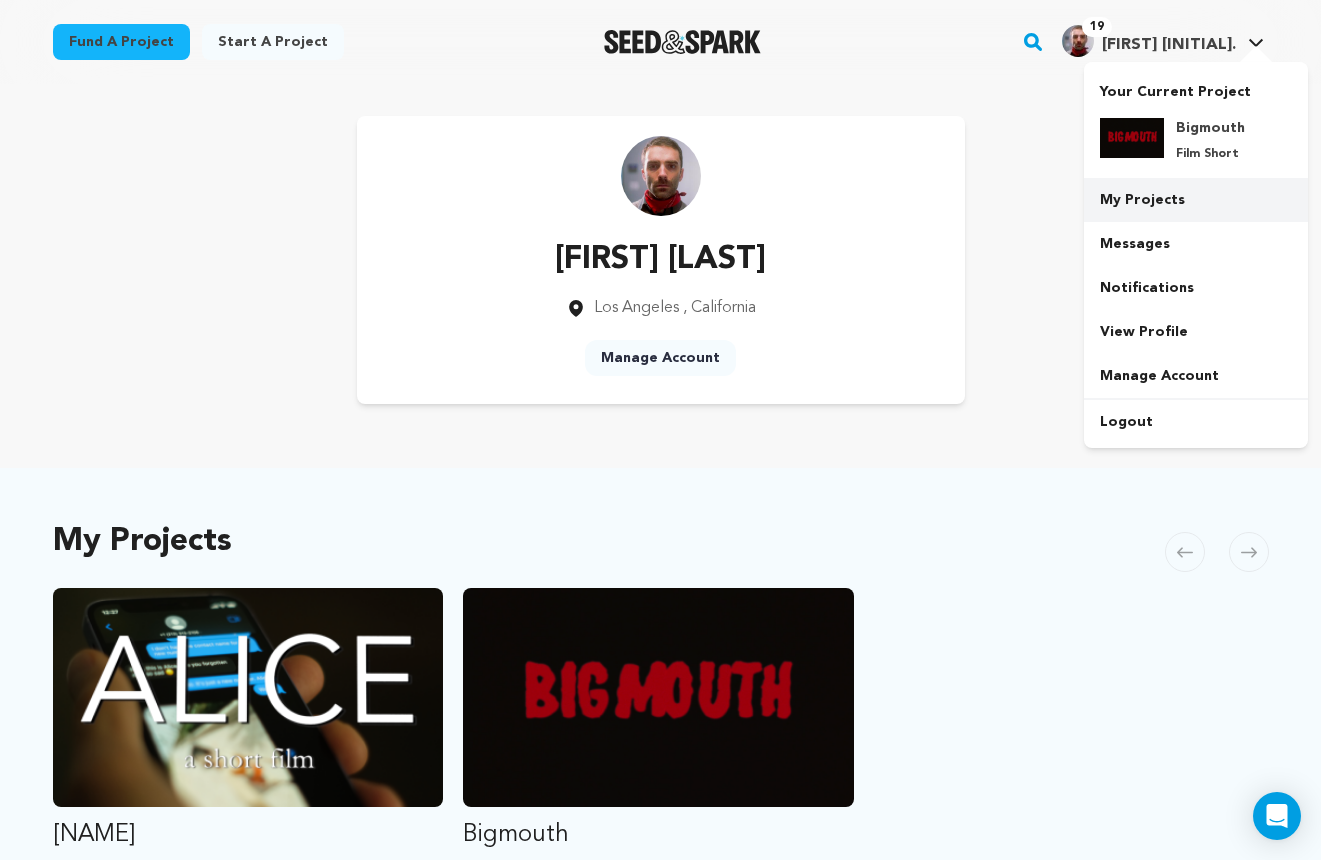 click on "My Projects" at bounding box center [1196, 200] 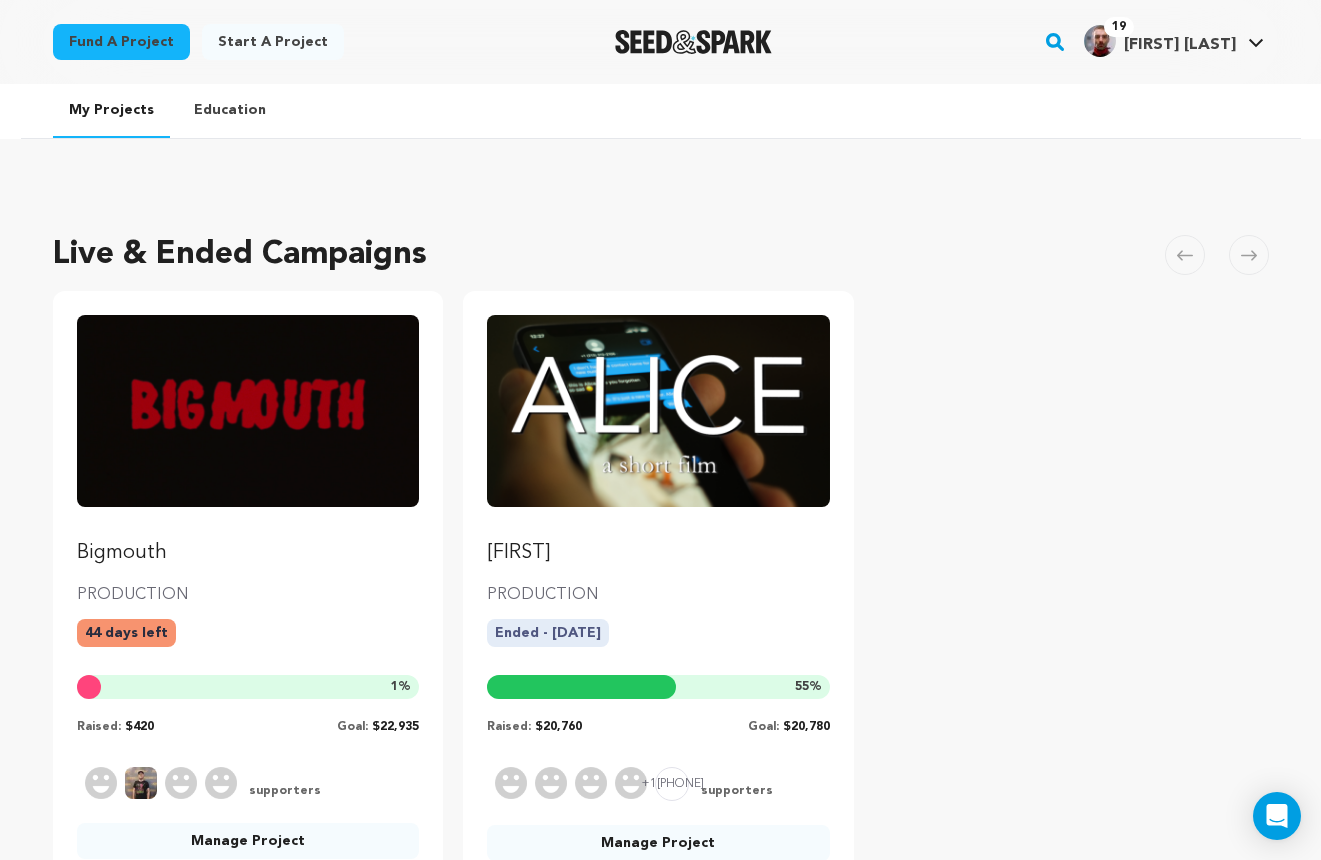 scroll, scrollTop: 0, scrollLeft: 0, axis: both 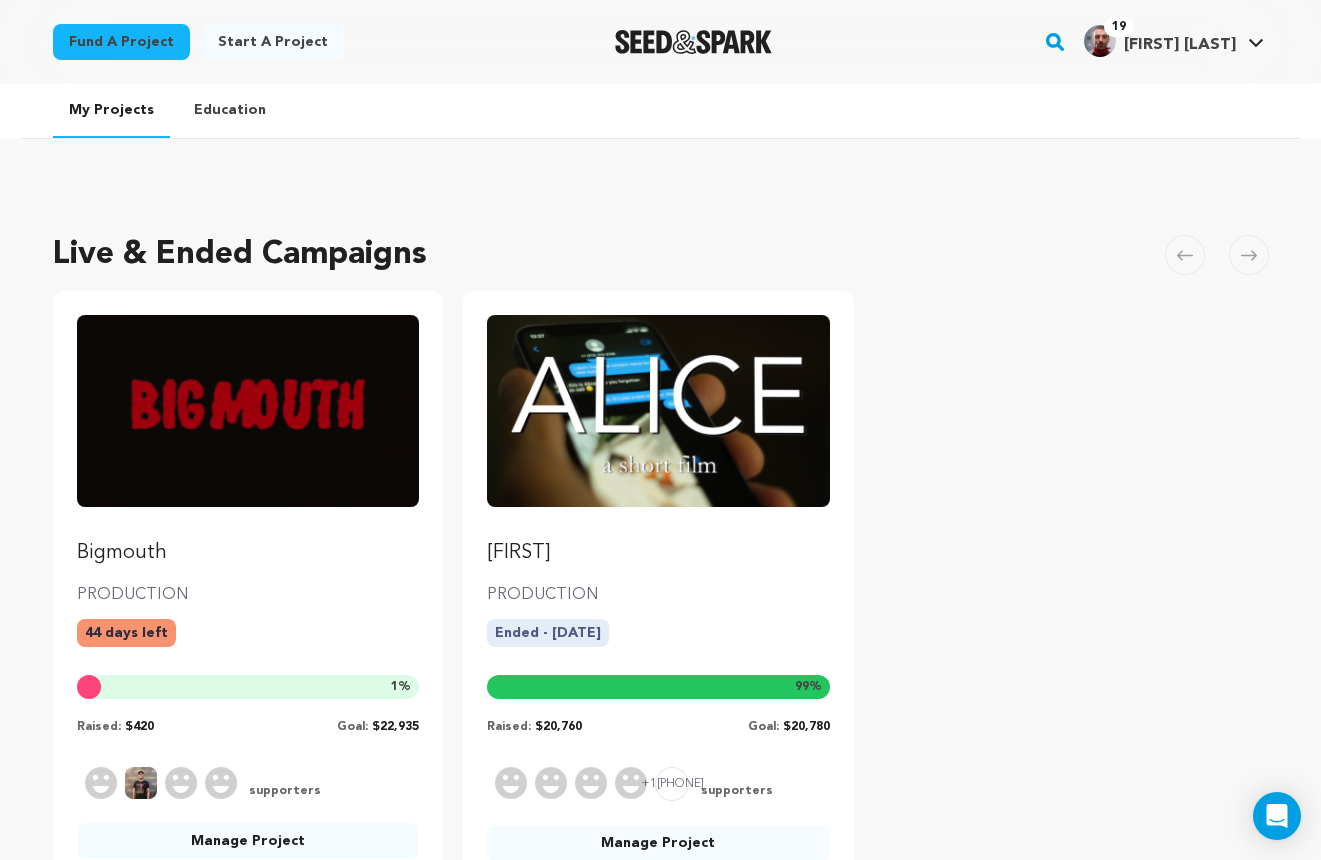 click on "[FIRST] PRODUCTION Ended - [DATE] 99 % Raised: $20,760 Goal: $20,780" at bounding box center [658, 525] 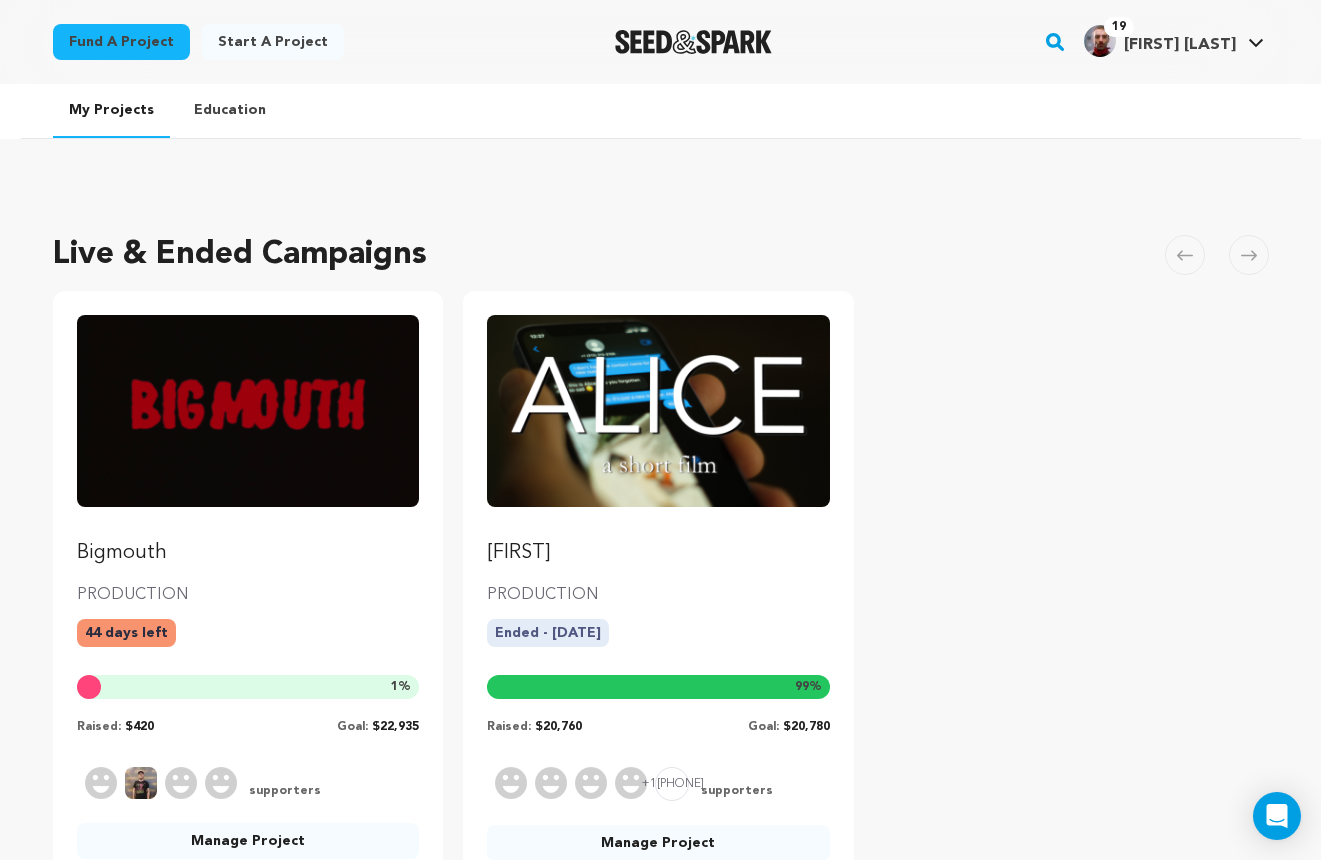 click on "Alice
PRODUCTION
Ended - 12/07/2024
99 %
Raised:
$20,760
Goal:
$20,780" at bounding box center [658, 525] 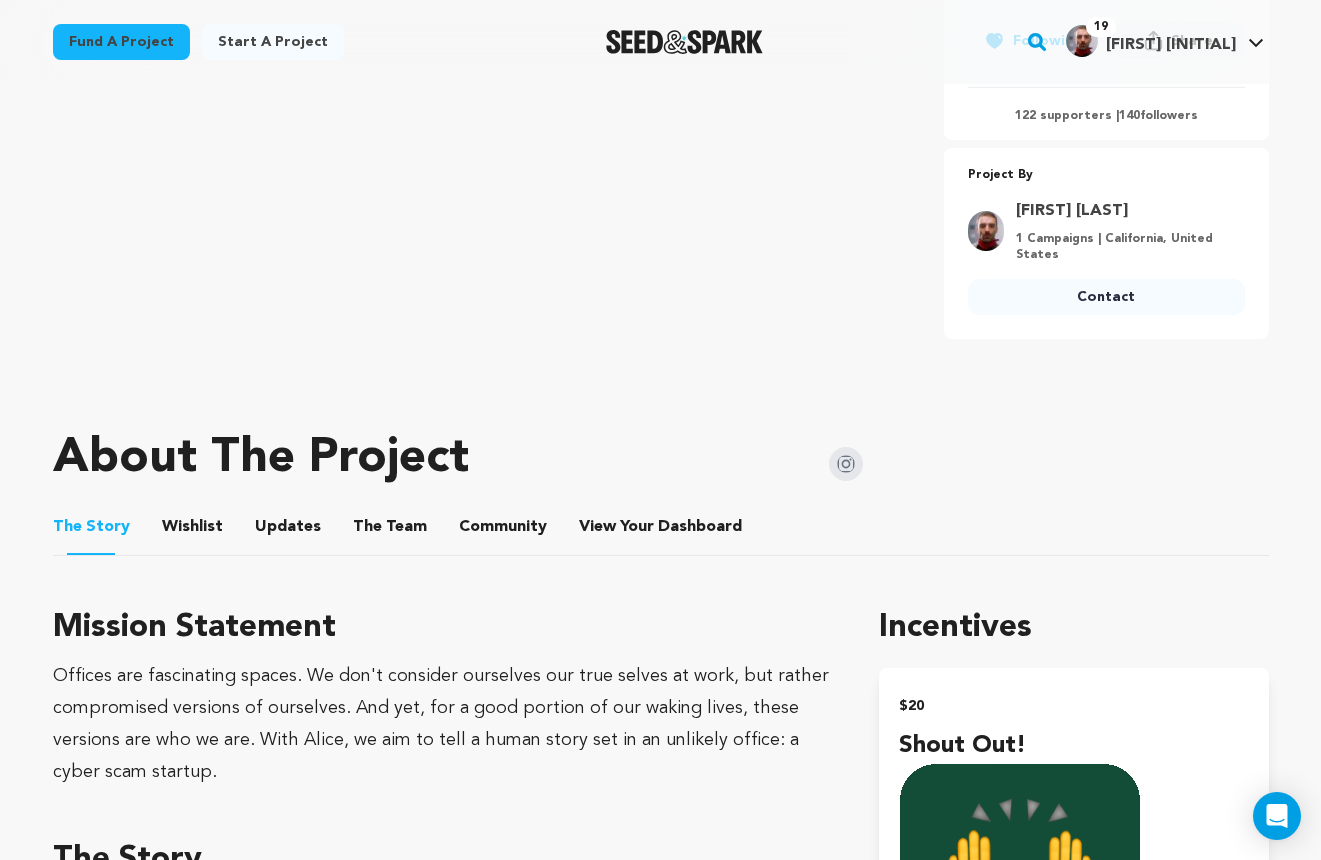 scroll, scrollTop: 0, scrollLeft: 0, axis: both 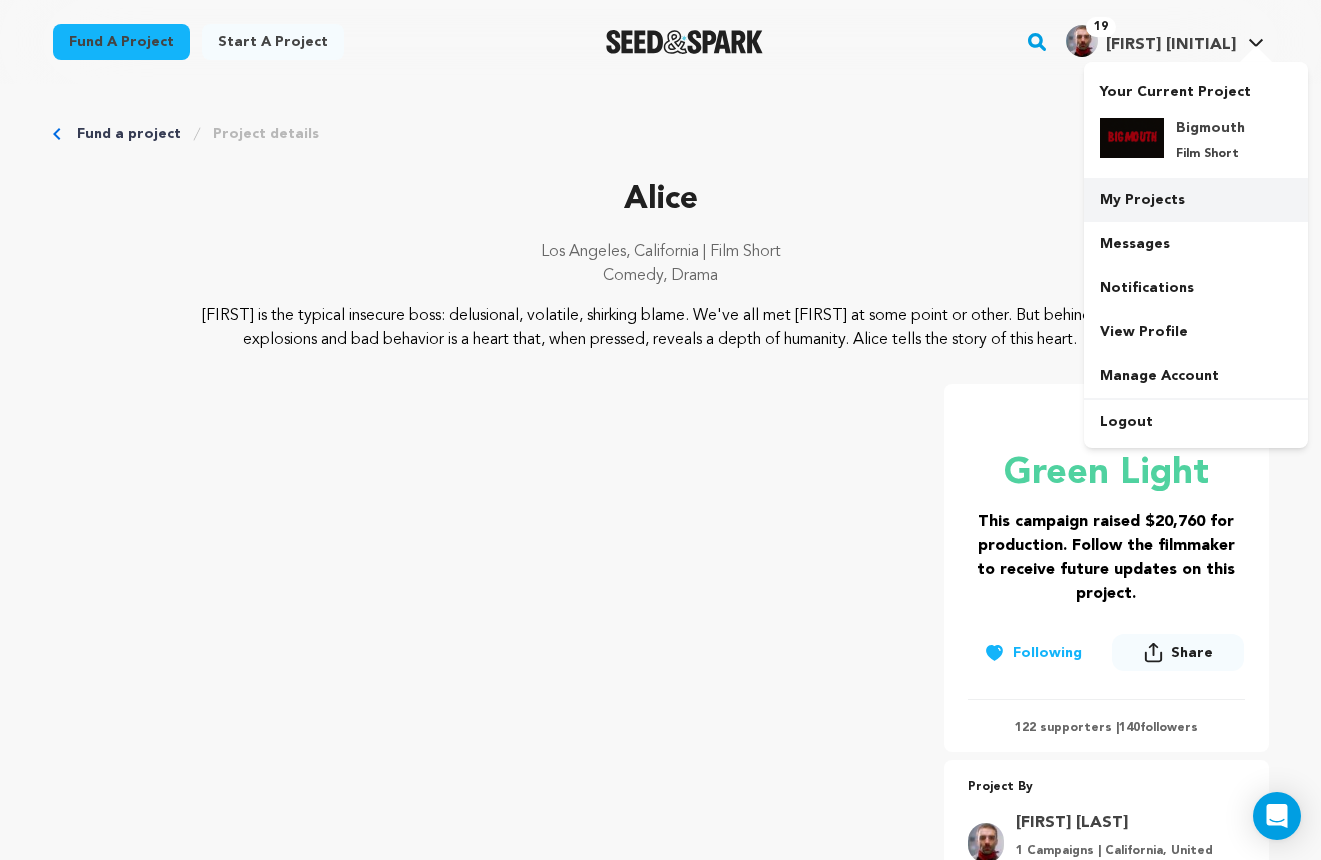 click on "My Projects" at bounding box center [1196, 200] 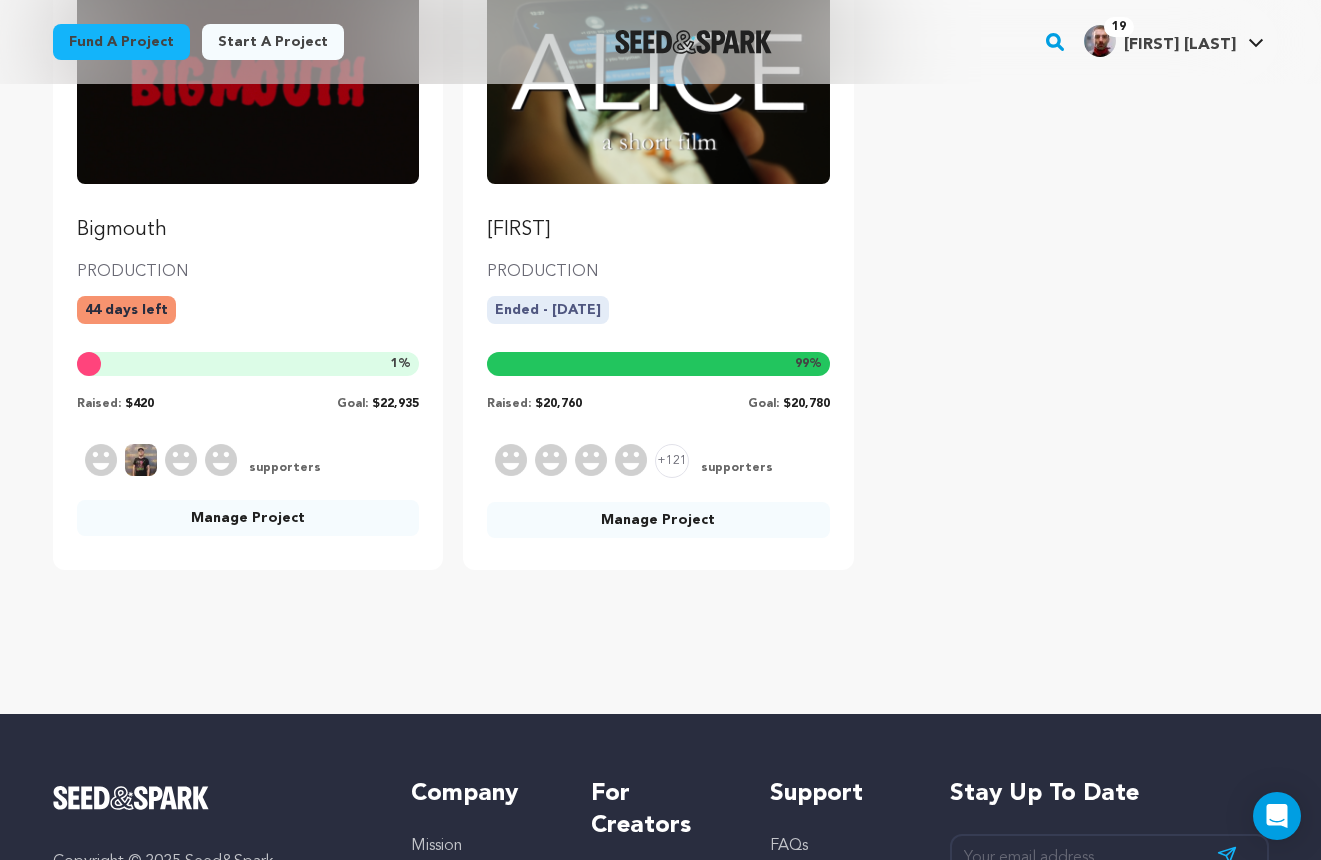scroll, scrollTop: 320, scrollLeft: 0, axis: vertical 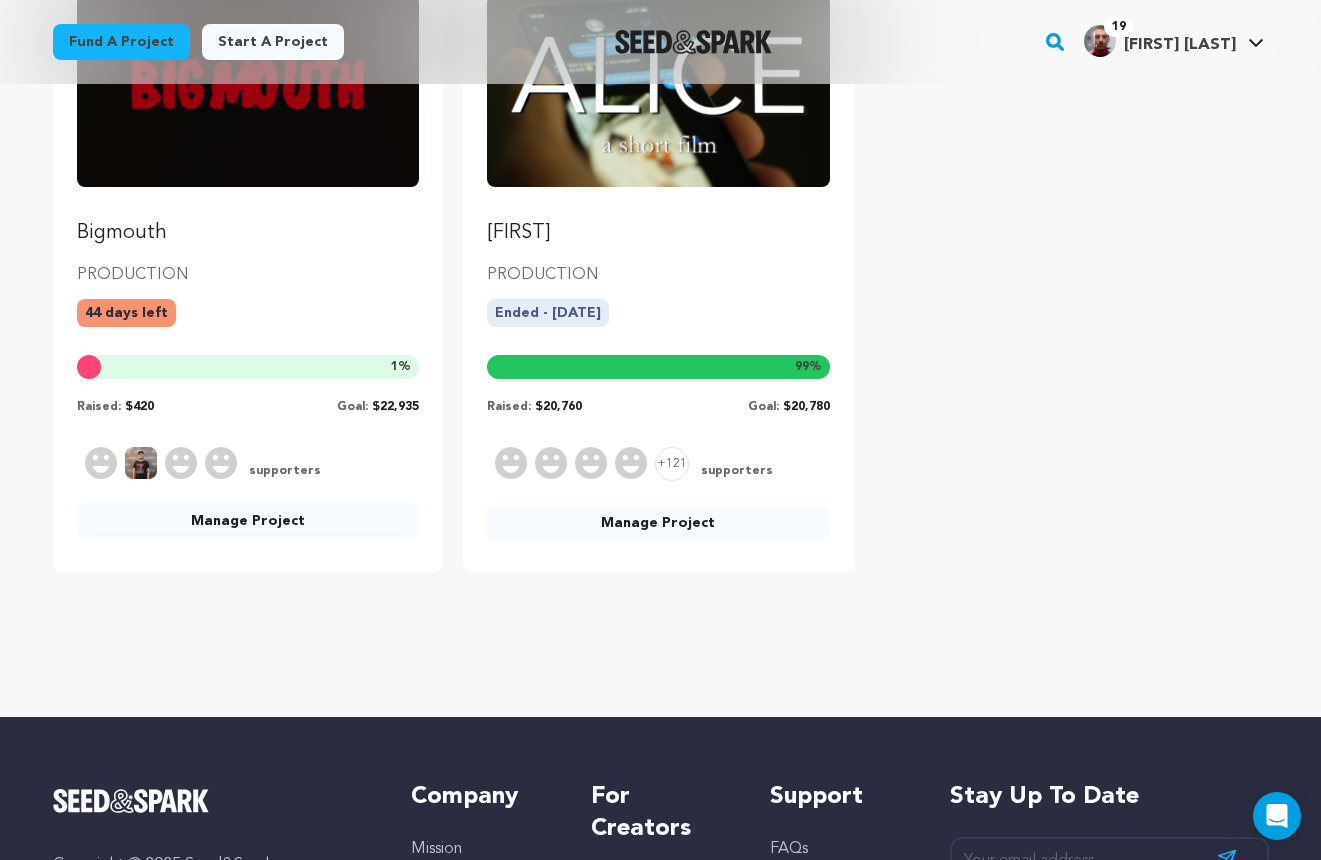 click on "Manage Project" at bounding box center [658, 523] 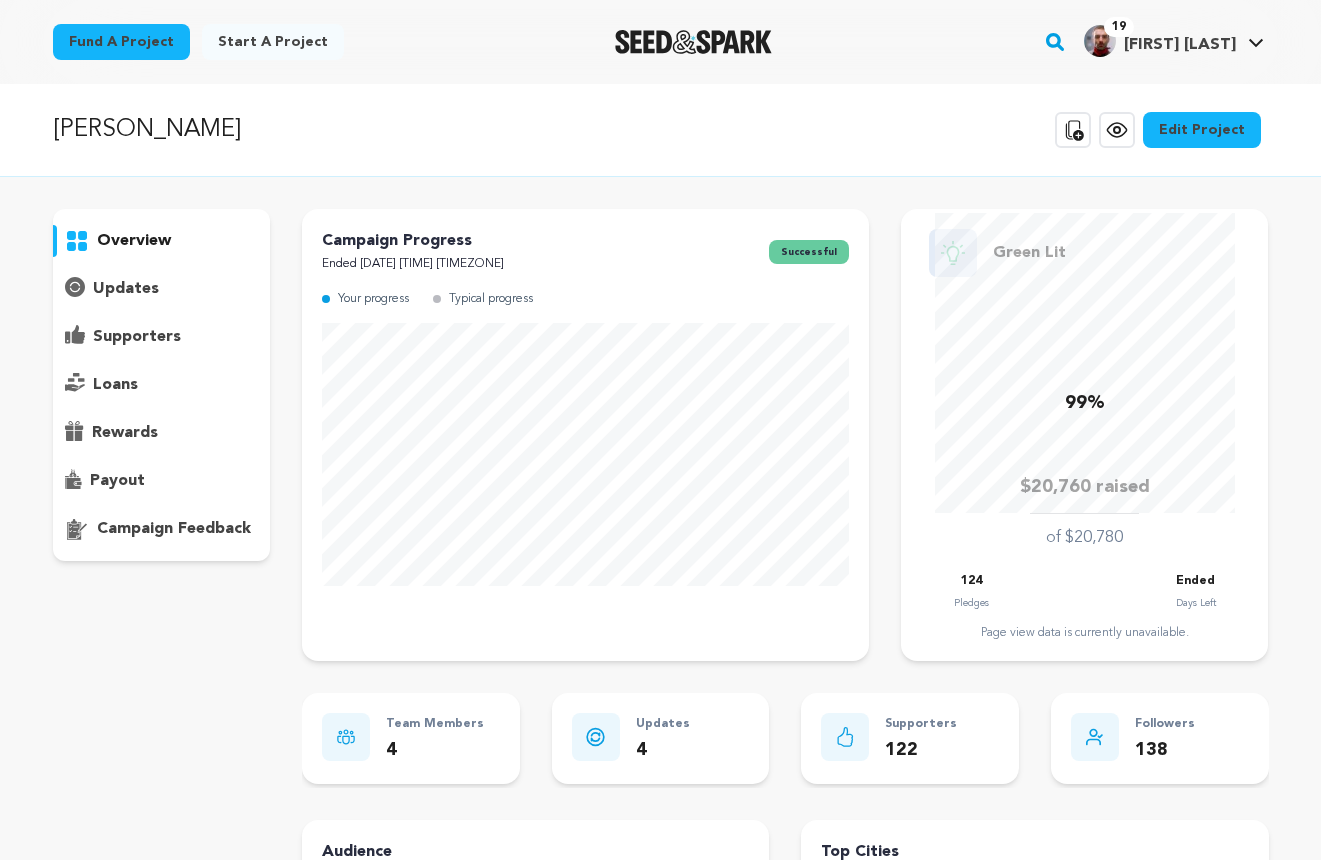 scroll, scrollTop: 0, scrollLeft: 0, axis: both 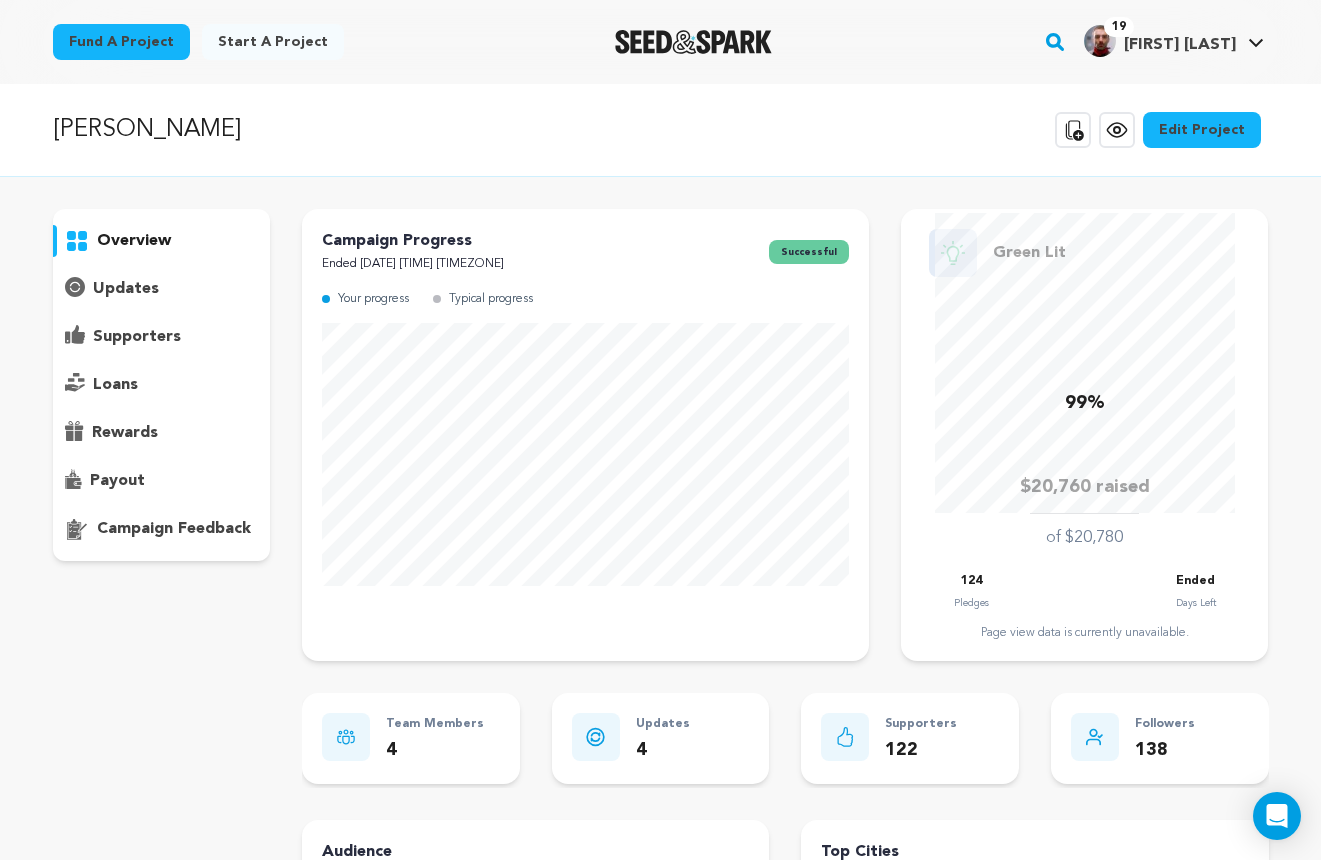 click on "supporters" at bounding box center [137, 337] 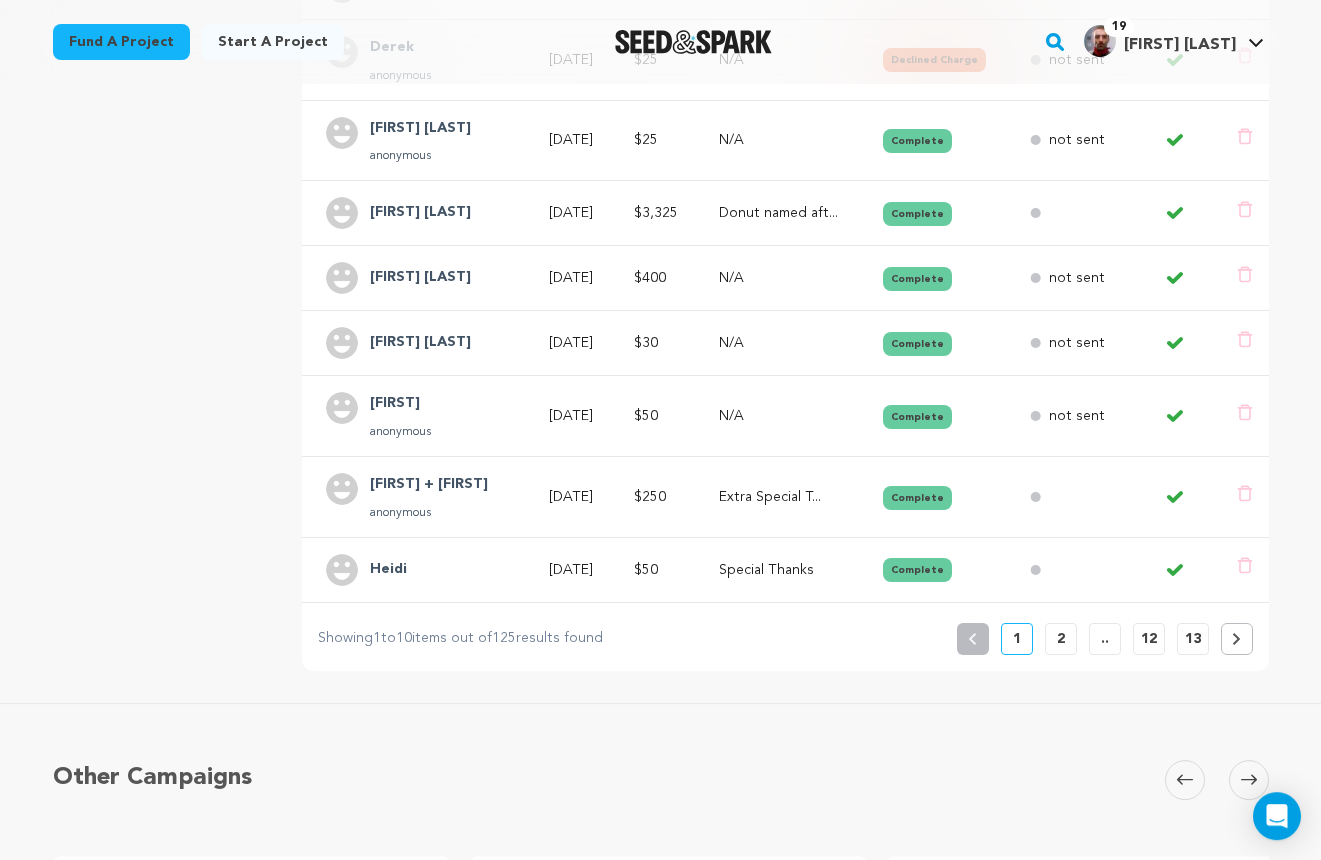 scroll, scrollTop: 631, scrollLeft: 0, axis: vertical 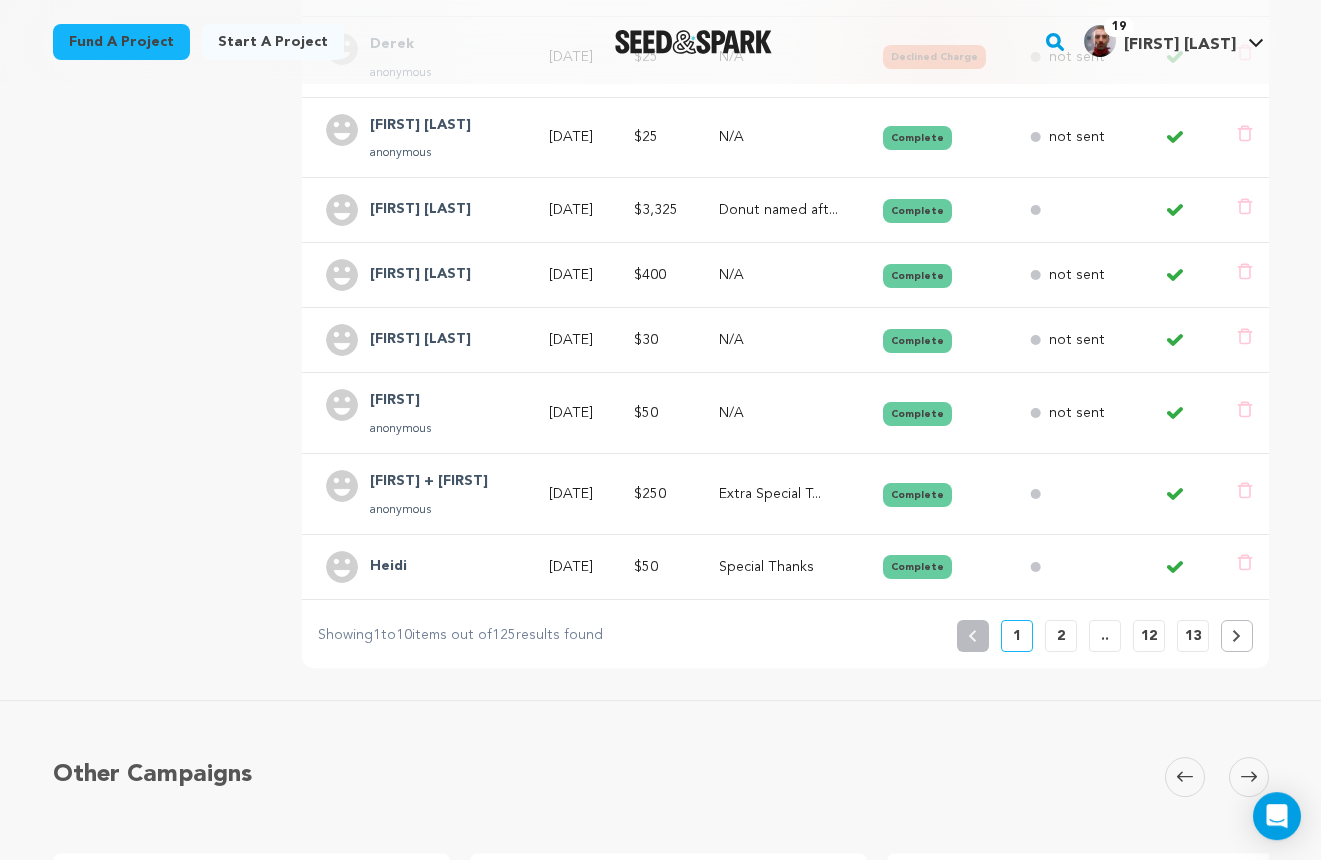 click on "13" at bounding box center [1193, 636] 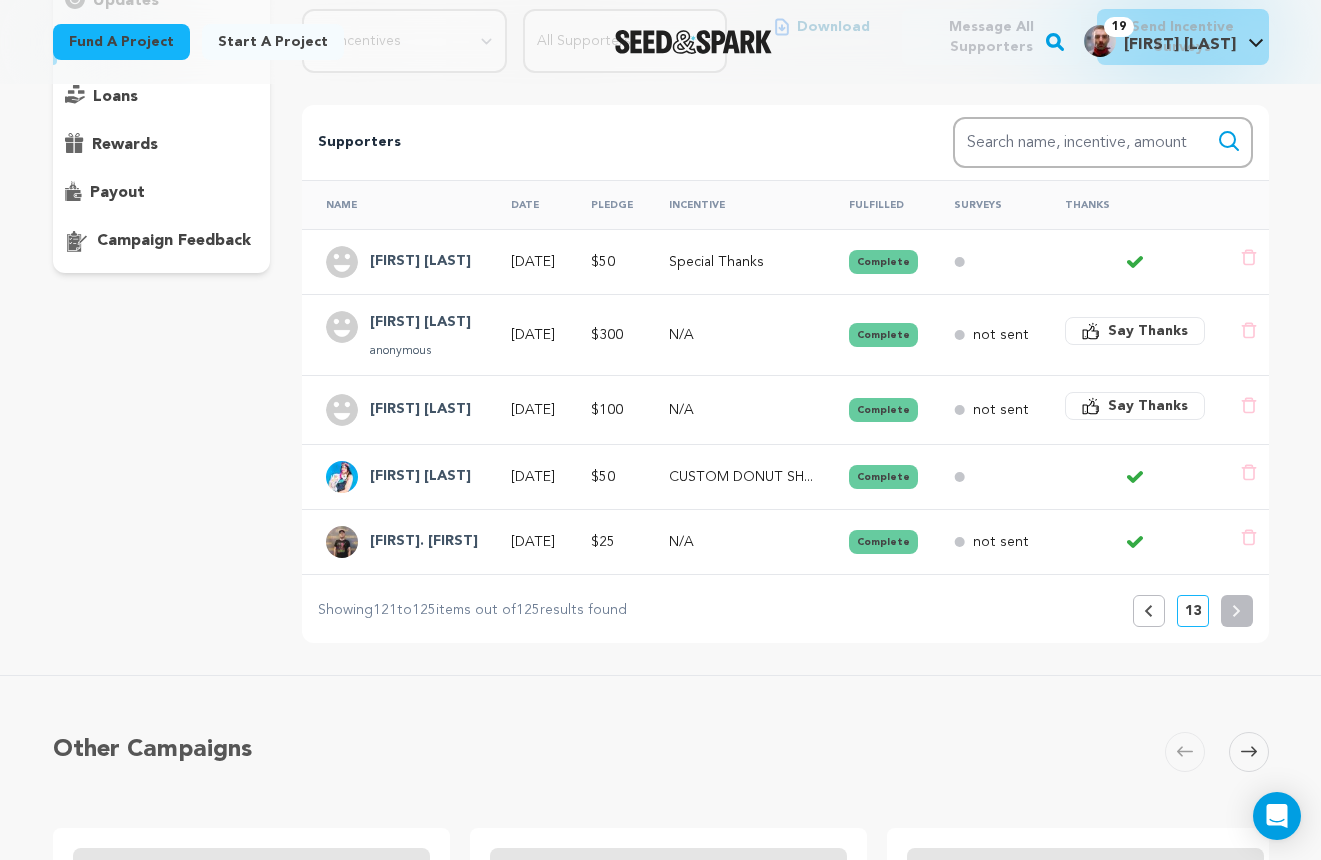 scroll, scrollTop: 294, scrollLeft: 0, axis: vertical 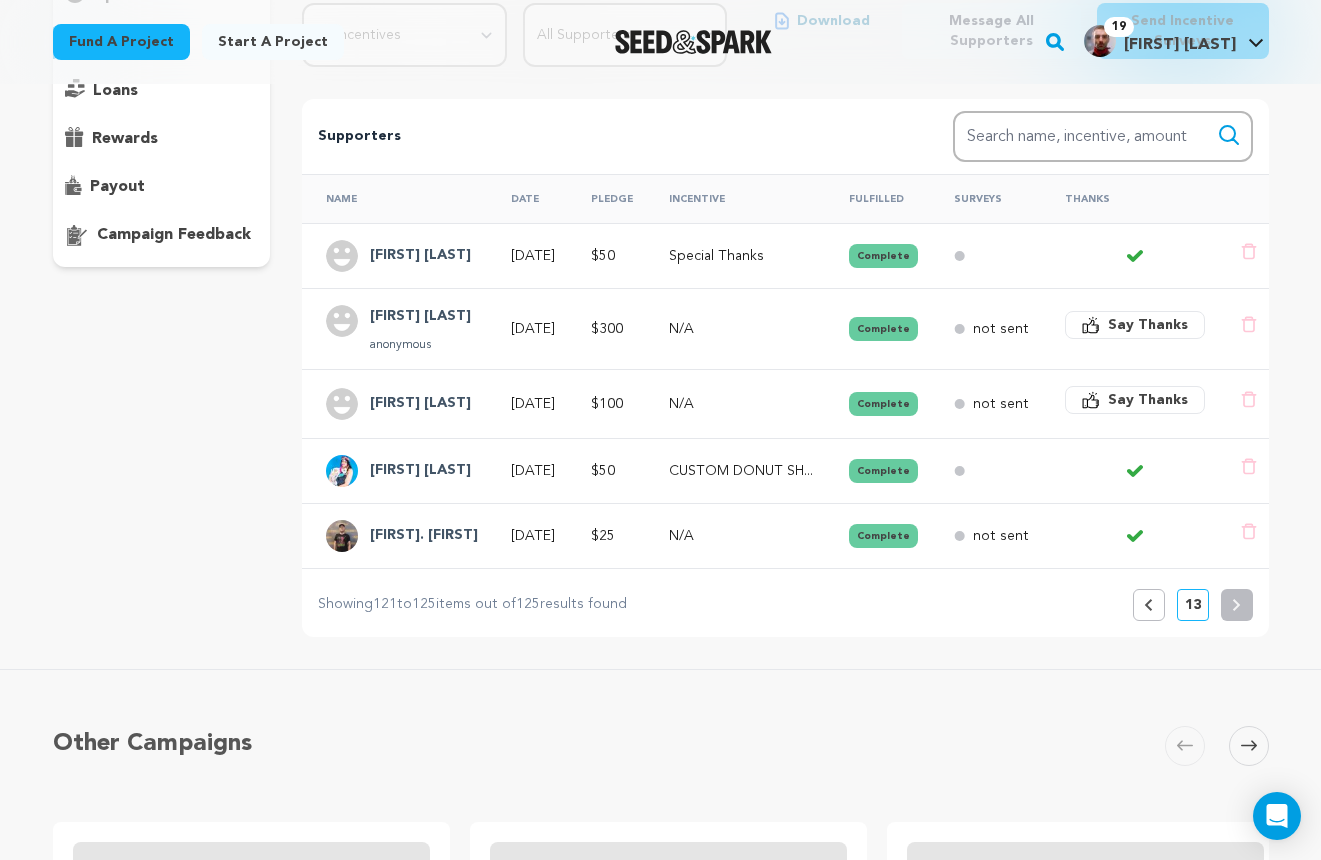 click 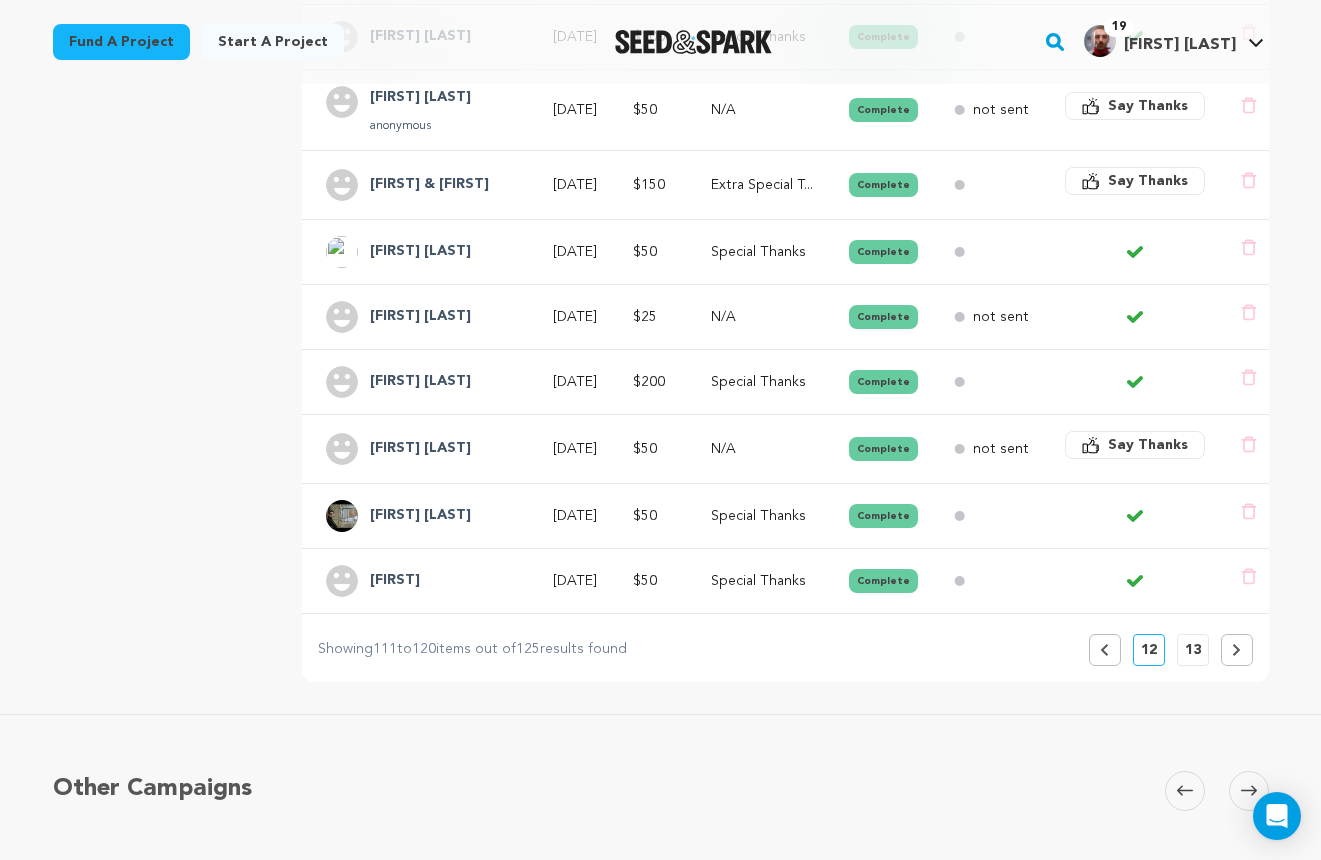 scroll, scrollTop: 593, scrollLeft: 0, axis: vertical 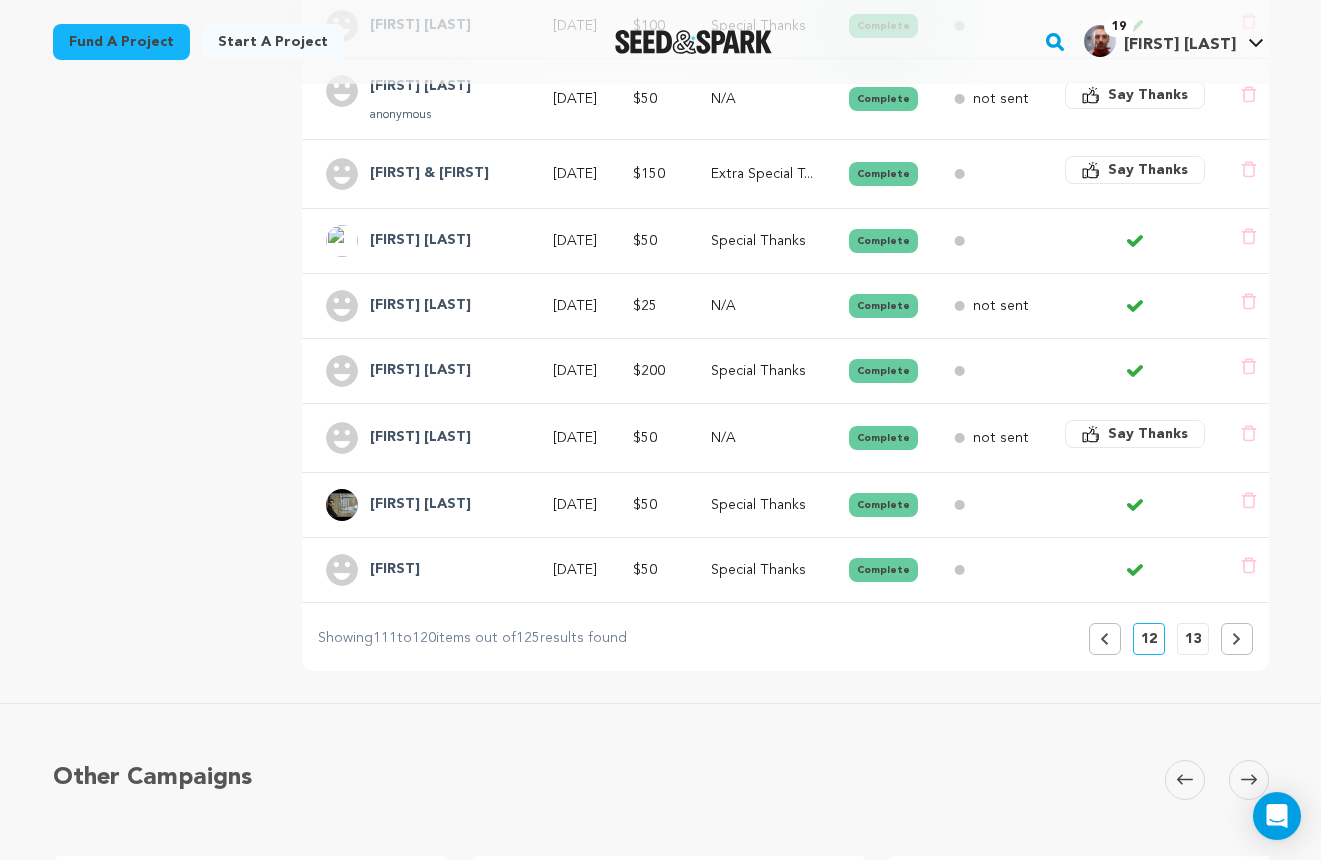 type 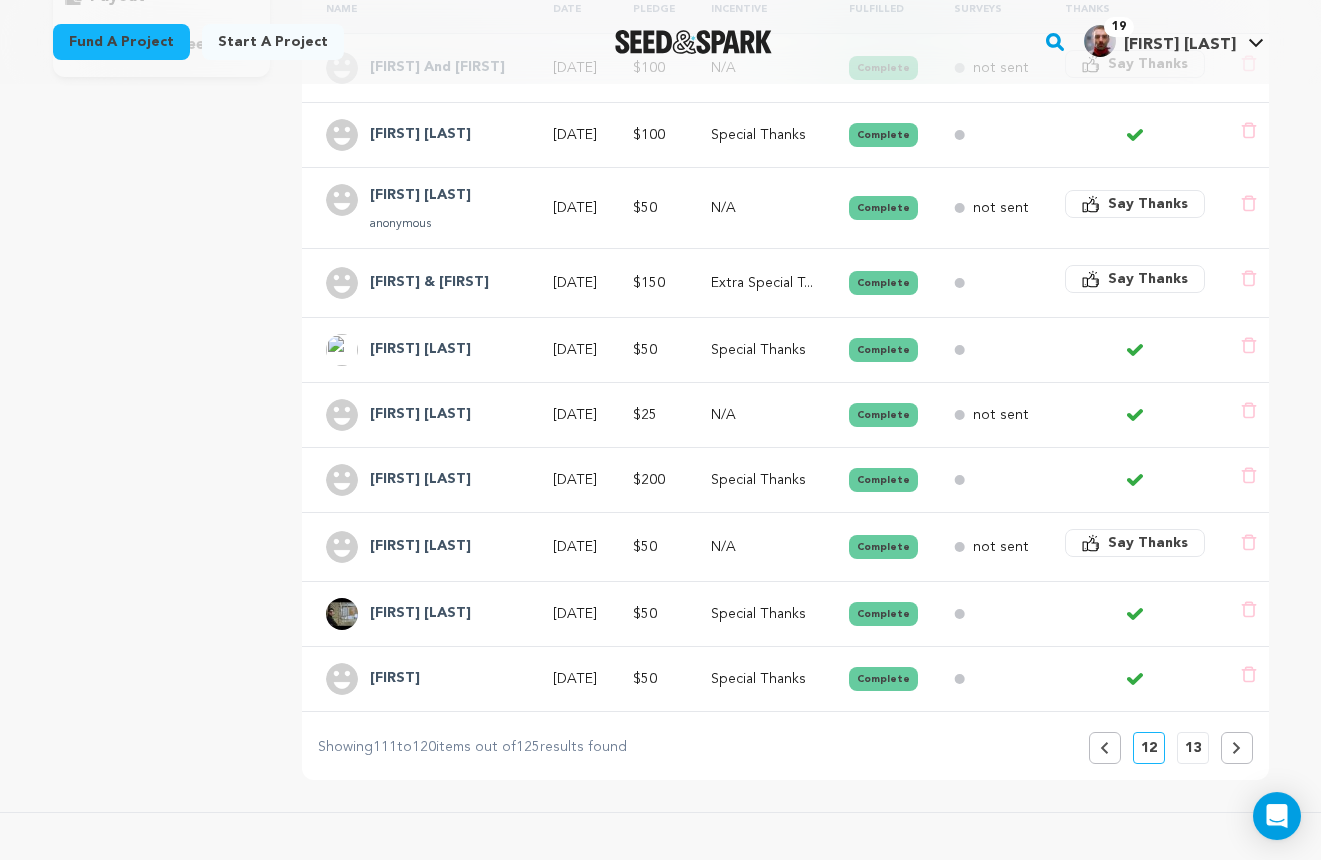 scroll, scrollTop: 512, scrollLeft: 0, axis: vertical 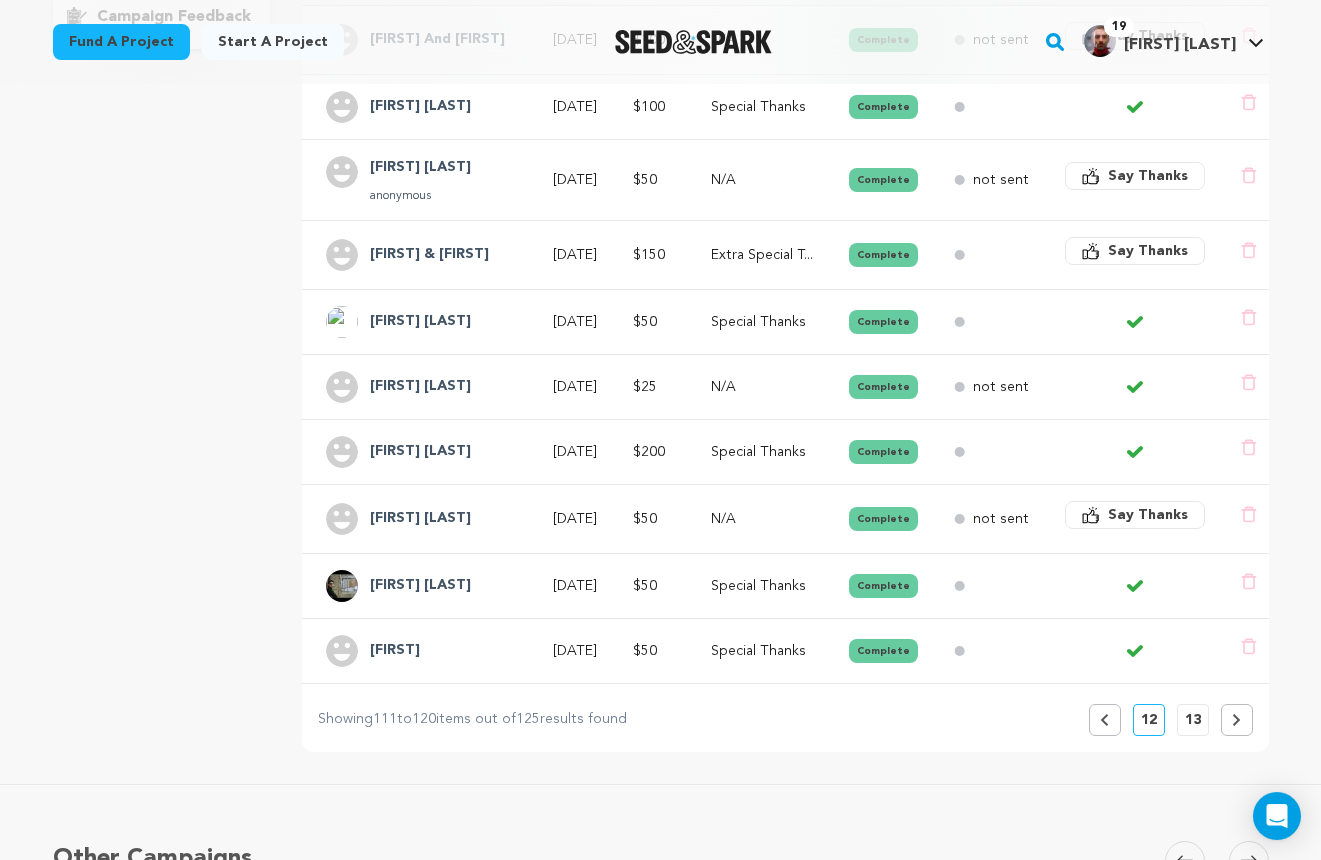 click 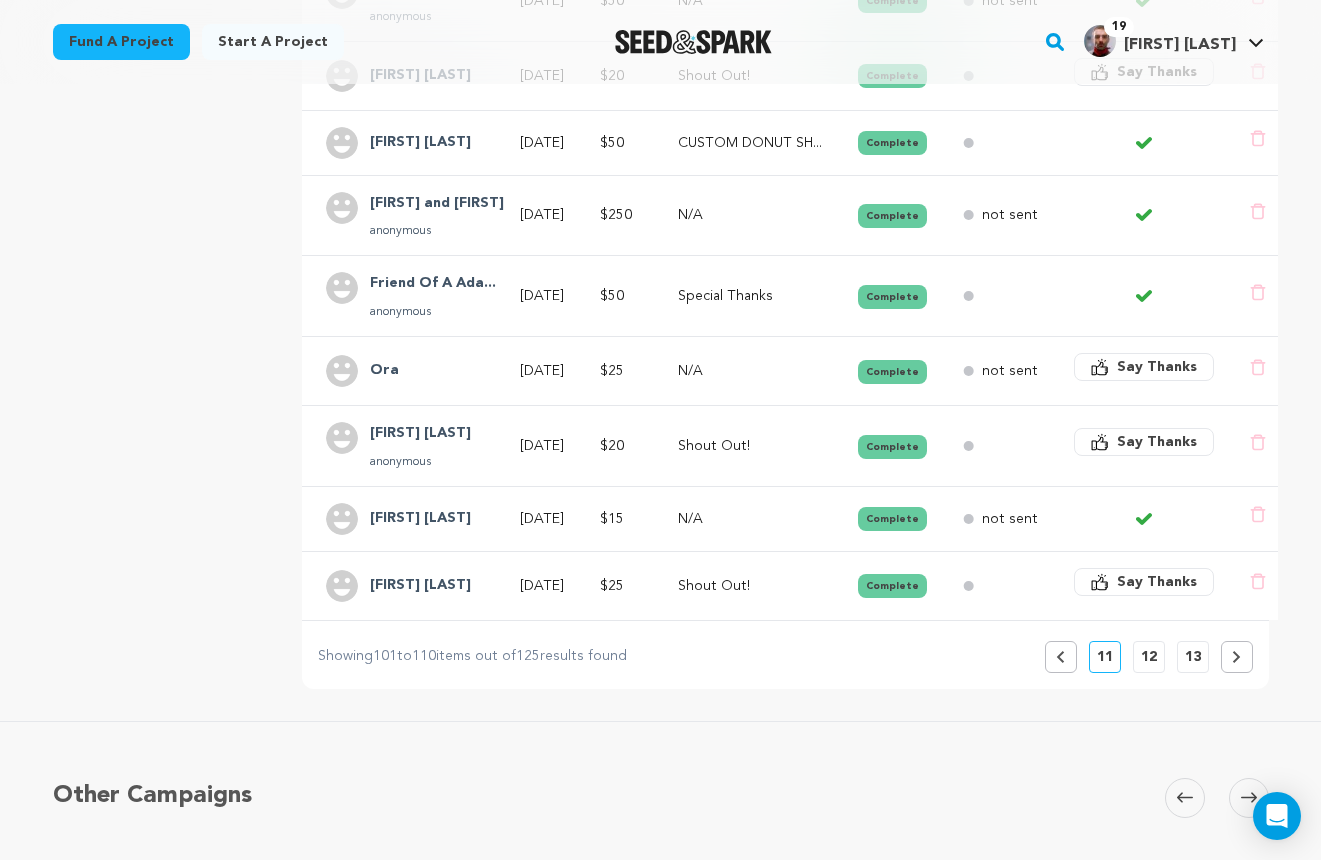scroll, scrollTop: 653, scrollLeft: 0, axis: vertical 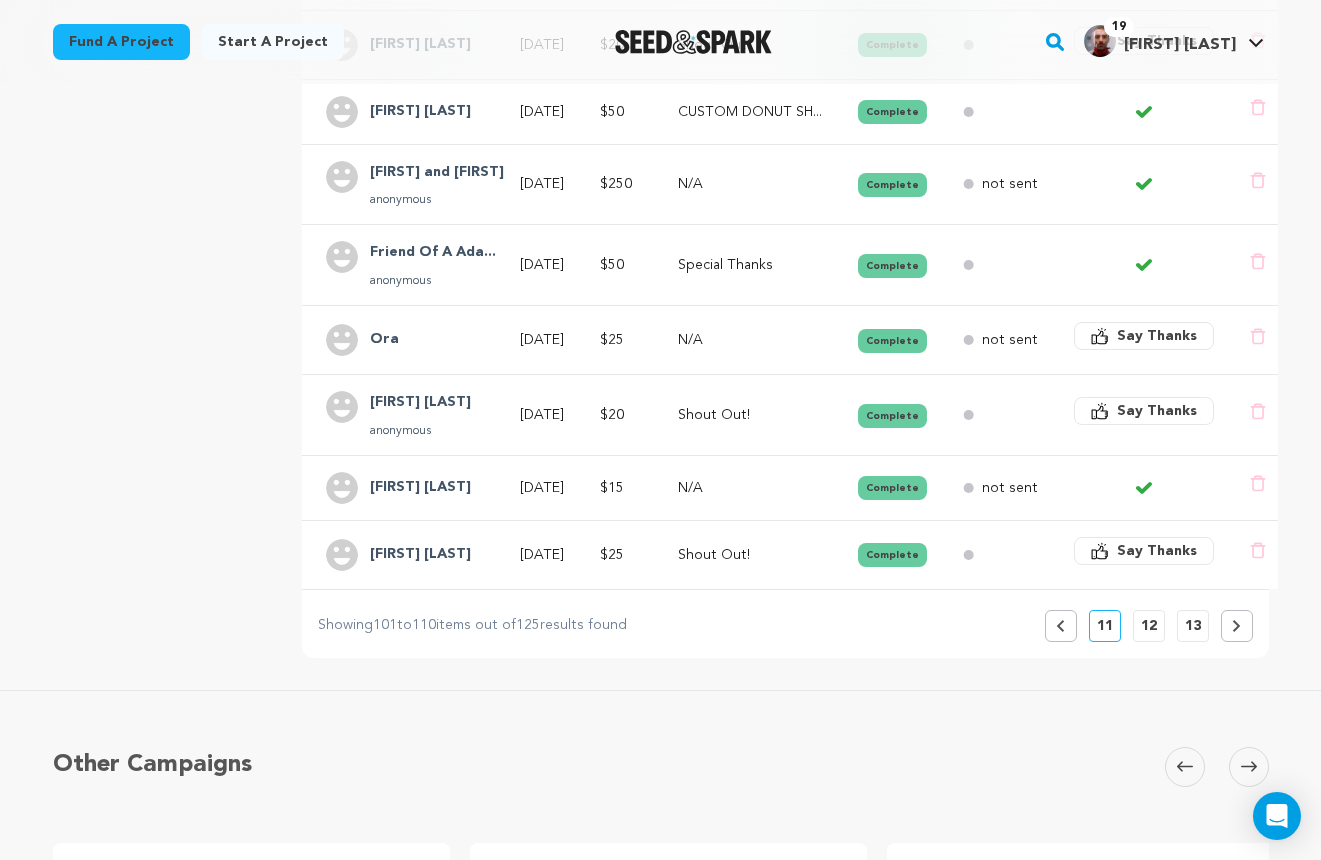 click on "13" at bounding box center (1193, 626) 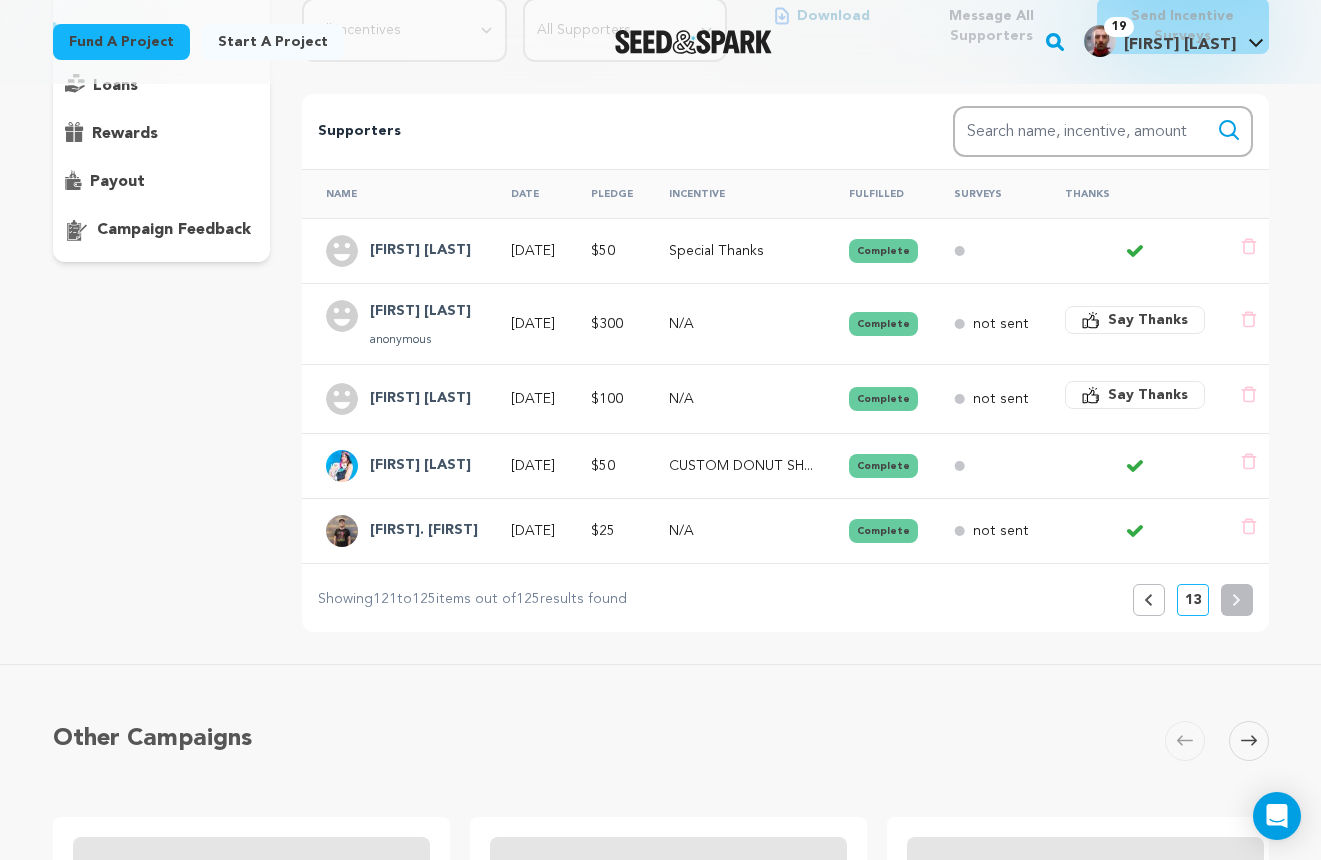 scroll, scrollTop: 285, scrollLeft: 0, axis: vertical 